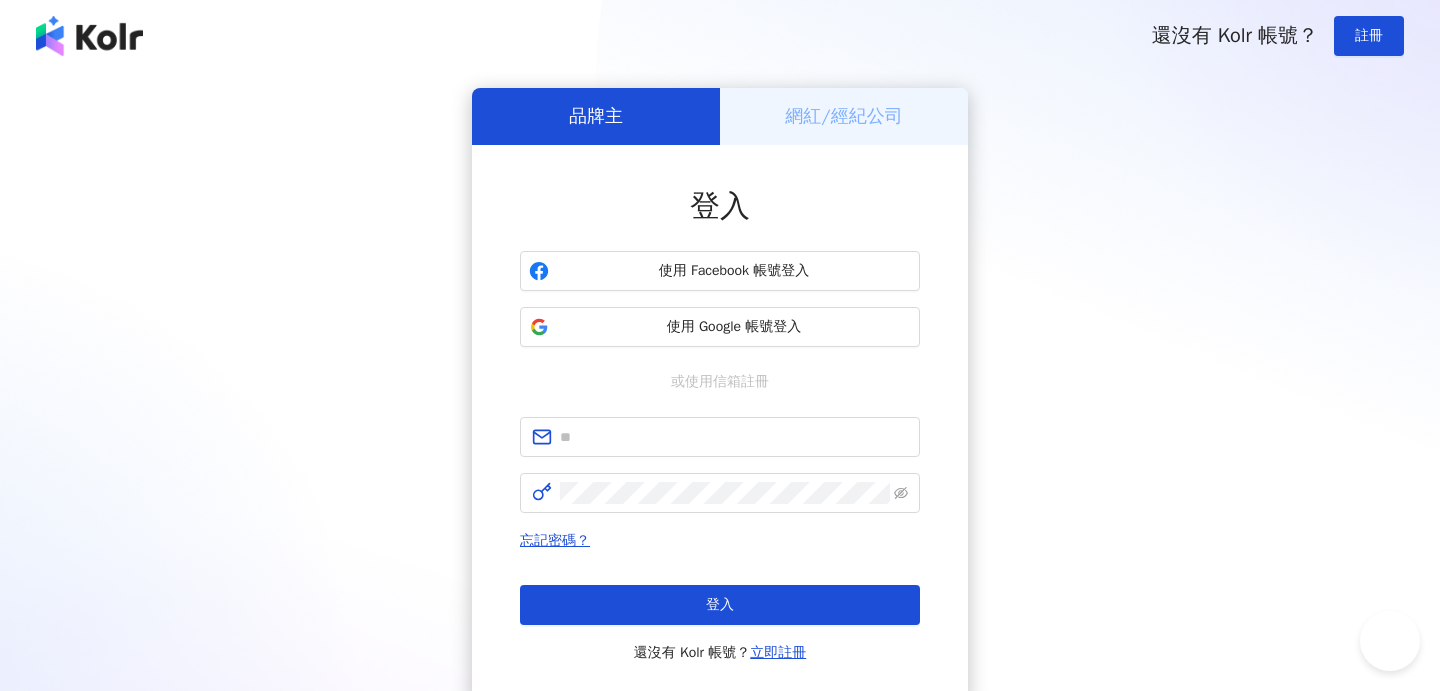 scroll, scrollTop: 0, scrollLeft: 0, axis: both 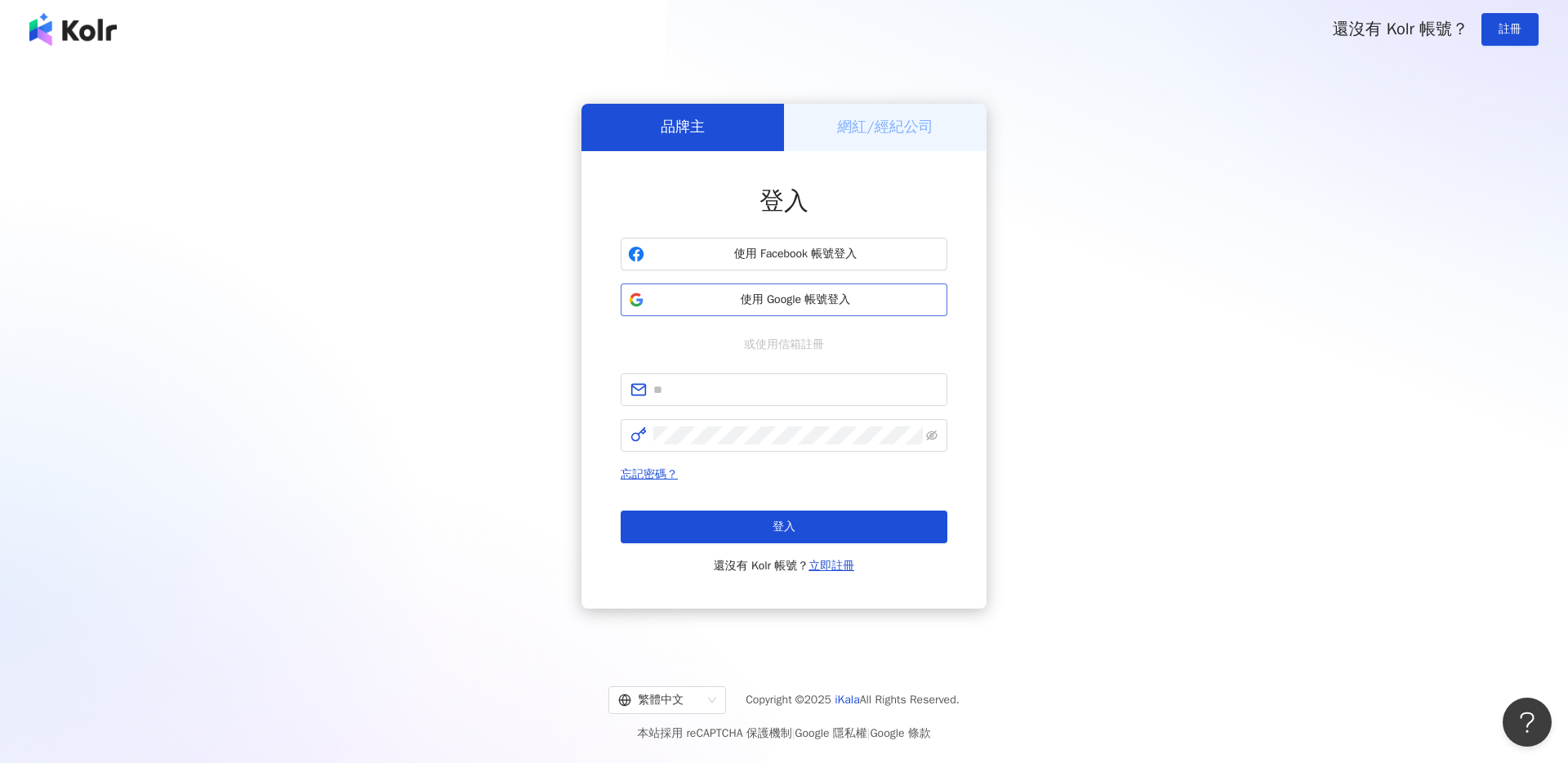 click on "使用 Google 帳號登入" at bounding box center (784, 300) 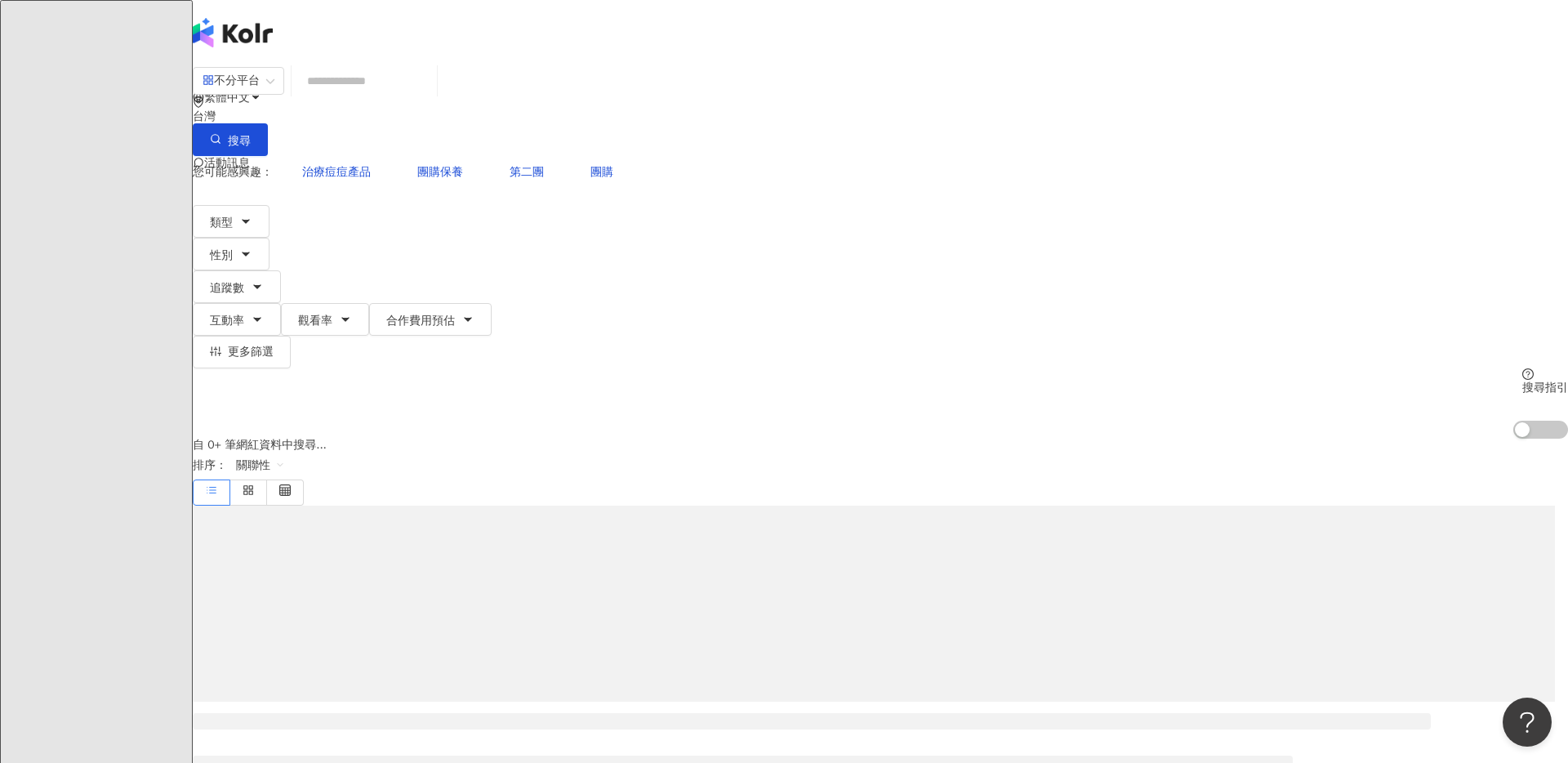 click on "商案媒合" at bounding box center [100, 1237] 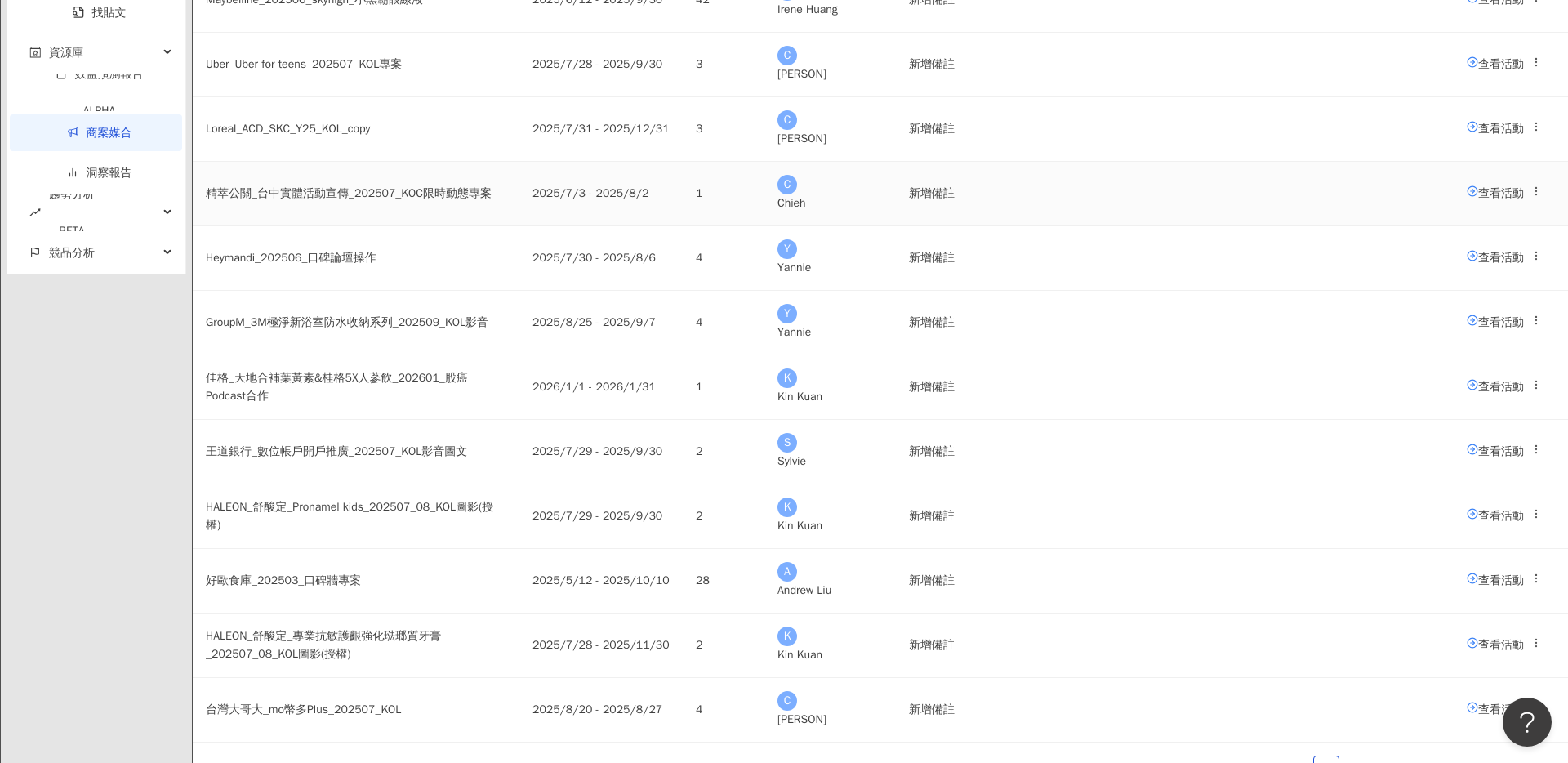 scroll, scrollTop: 892, scrollLeft: 0, axis: vertical 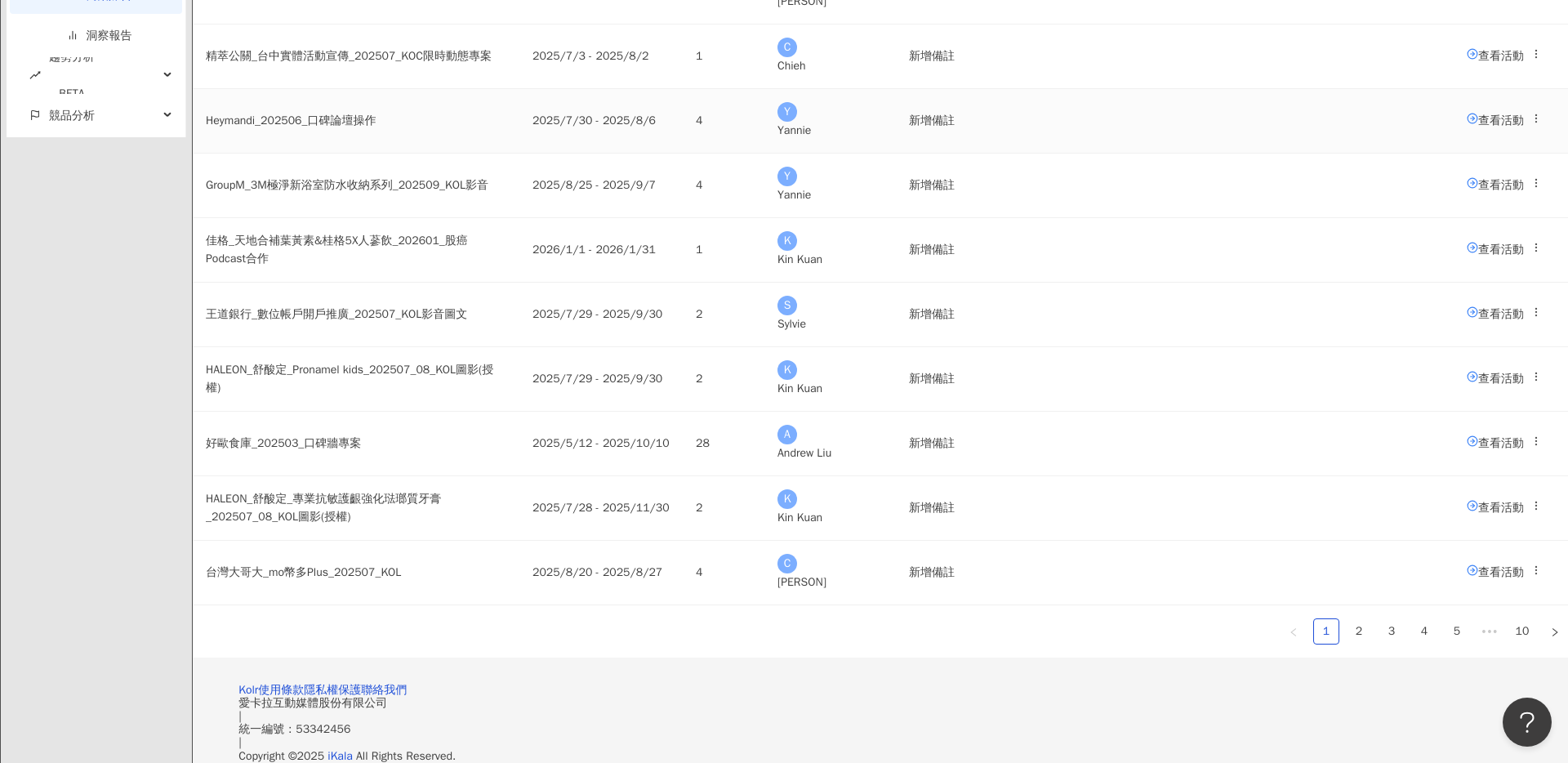 click on "查看活動" at bounding box center [1511, 121] 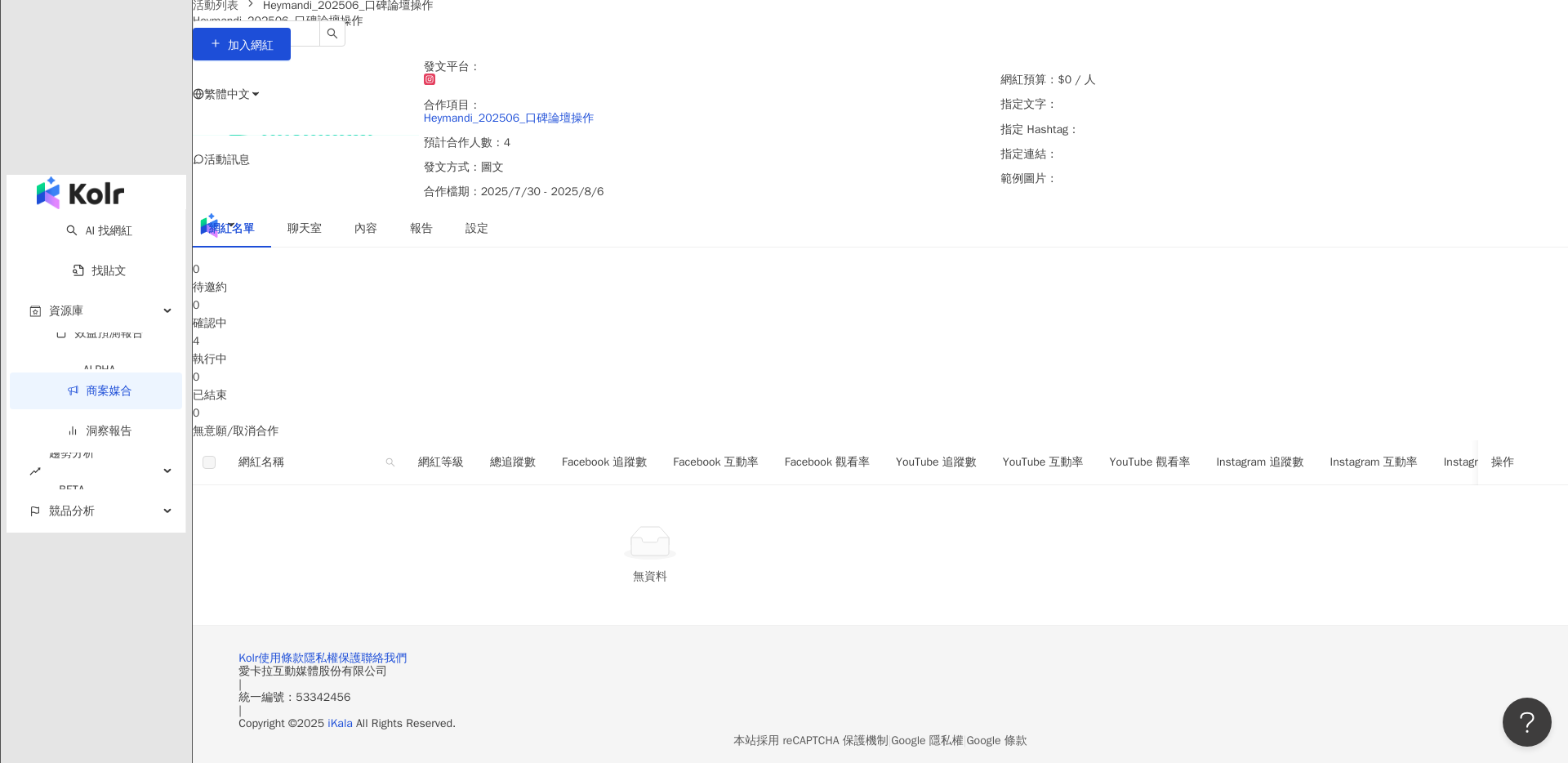 scroll, scrollTop: 132, scrollLeft: 0, axis: vertical 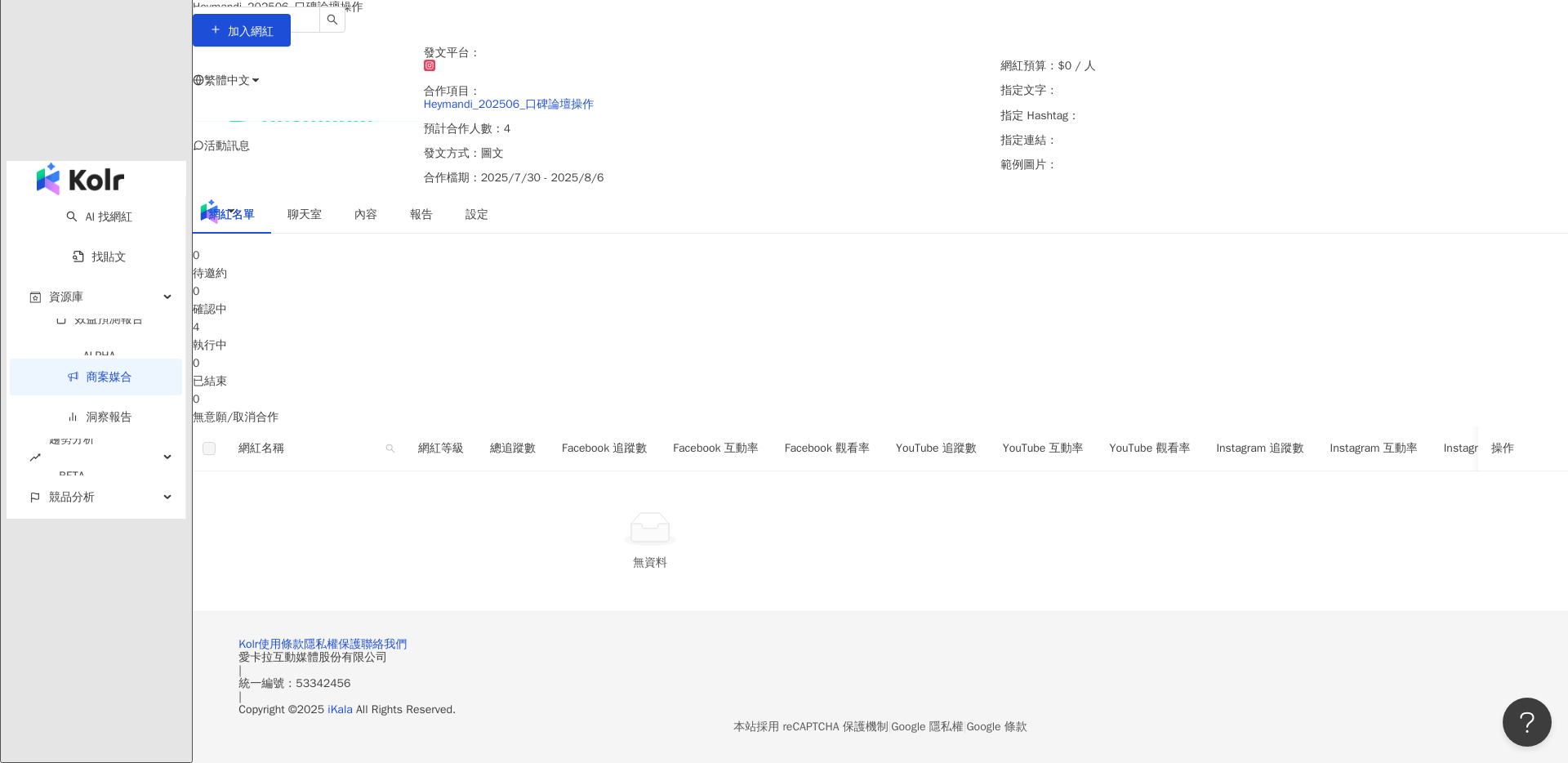drag, startPoint x: 855, startPoint y: 323, endPoint x: 903, endPoint y: 325, distance: 48.04165 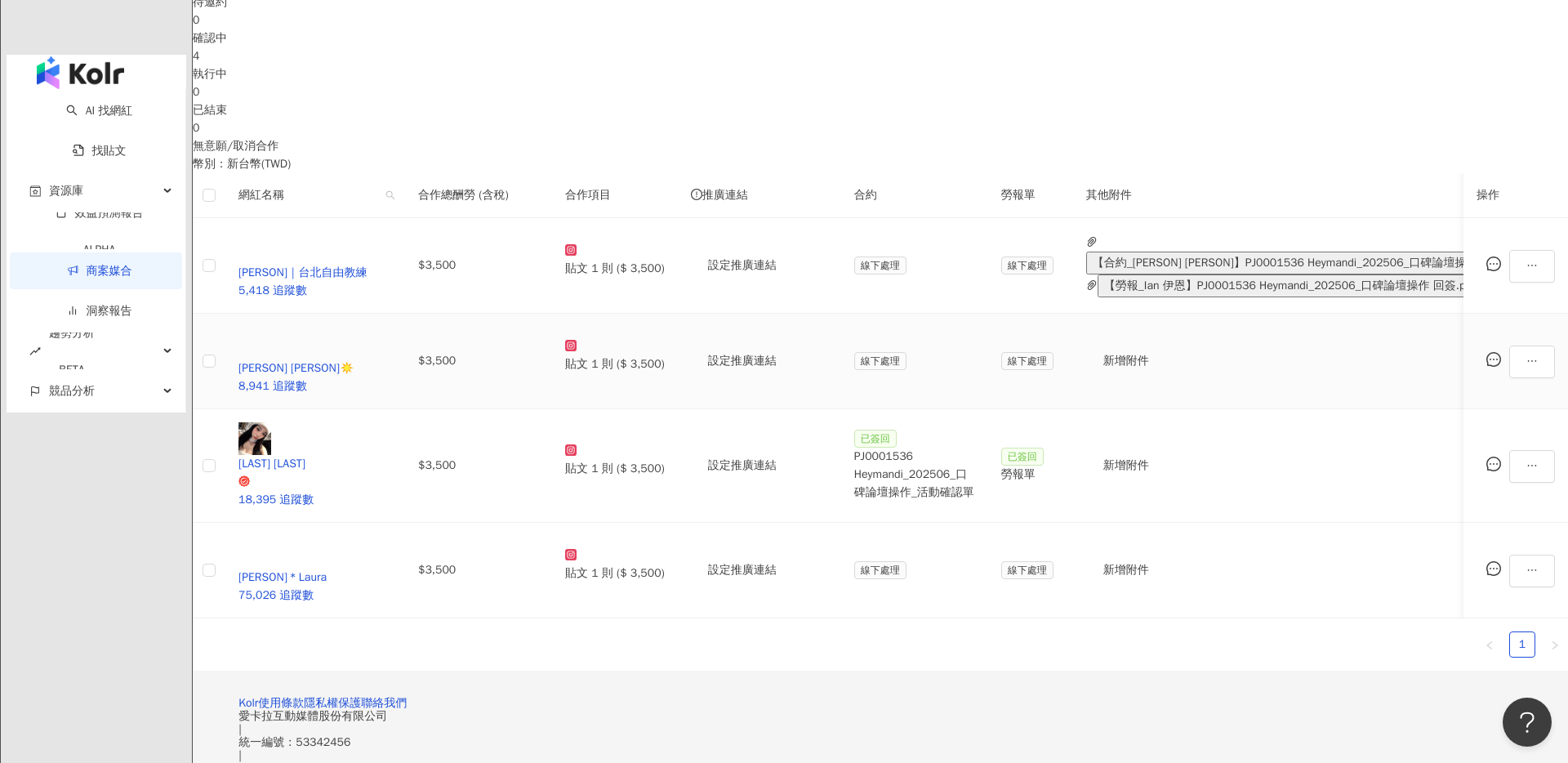 scroll, scrollTop: 332, scrollLeft: 0, axis: vertical 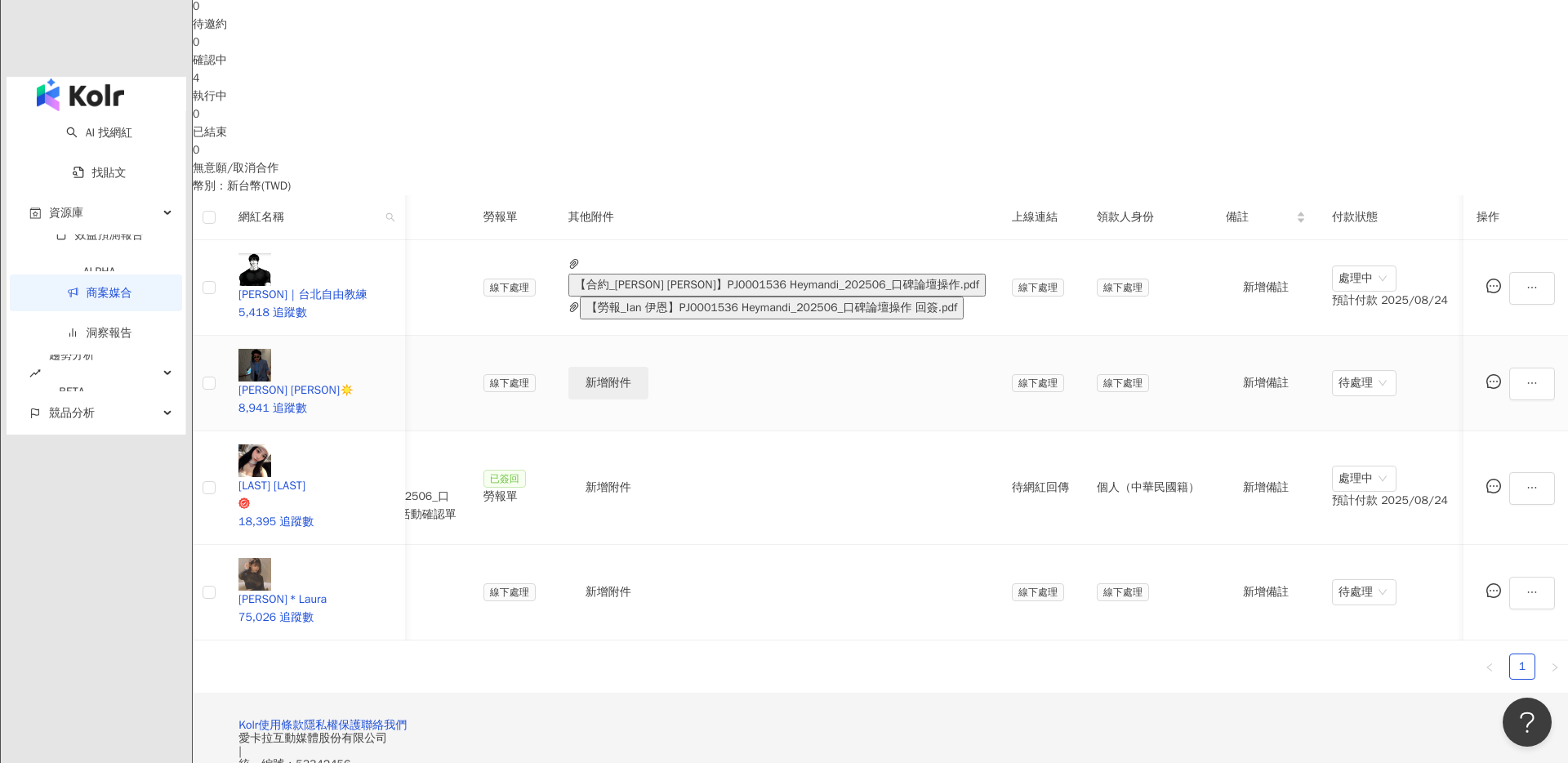 click on "新增附件" at bounding box center (608, 383) 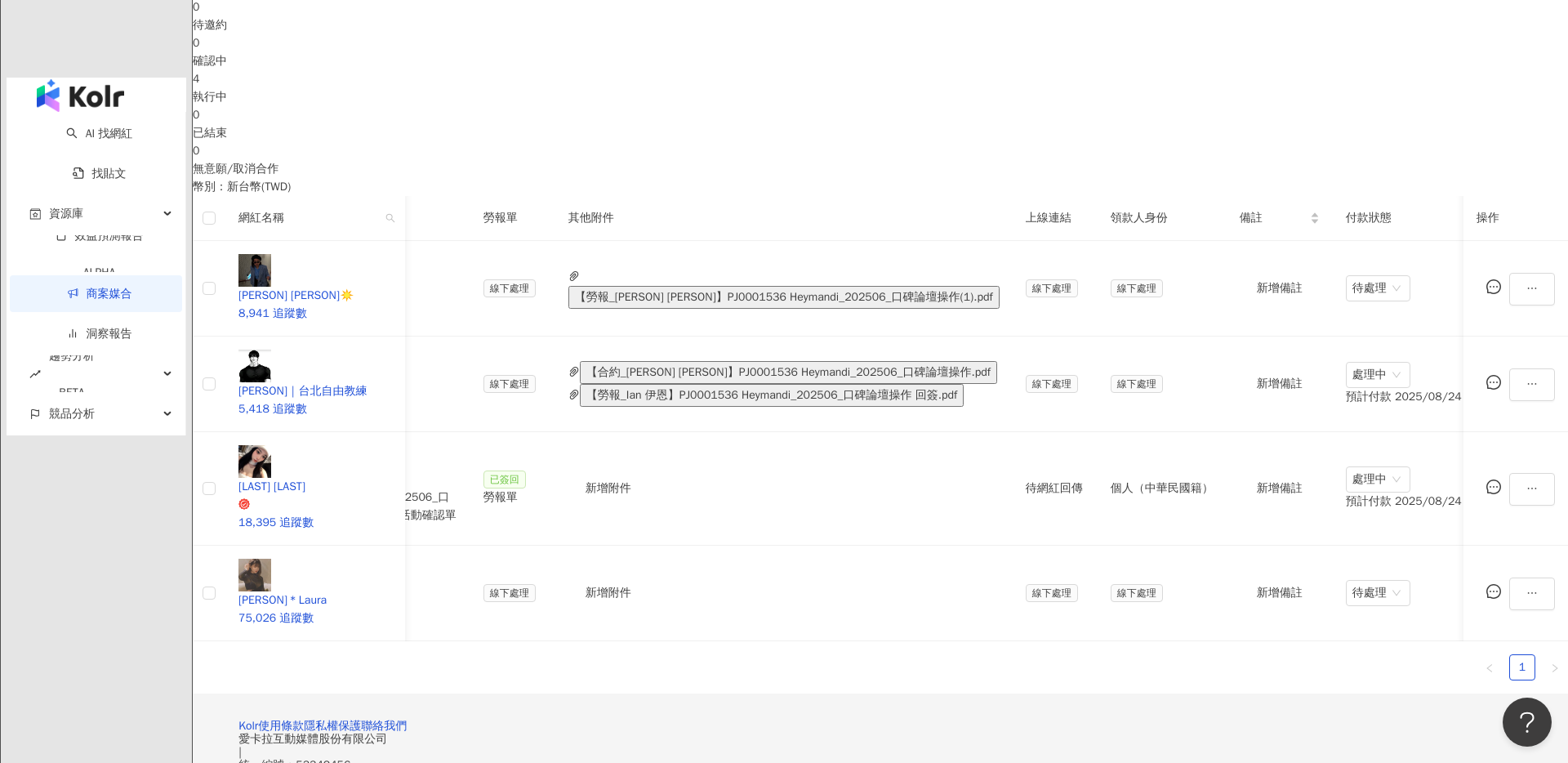 scroll, scrollTop: 326, scrollLeft: 0, axis: vertical 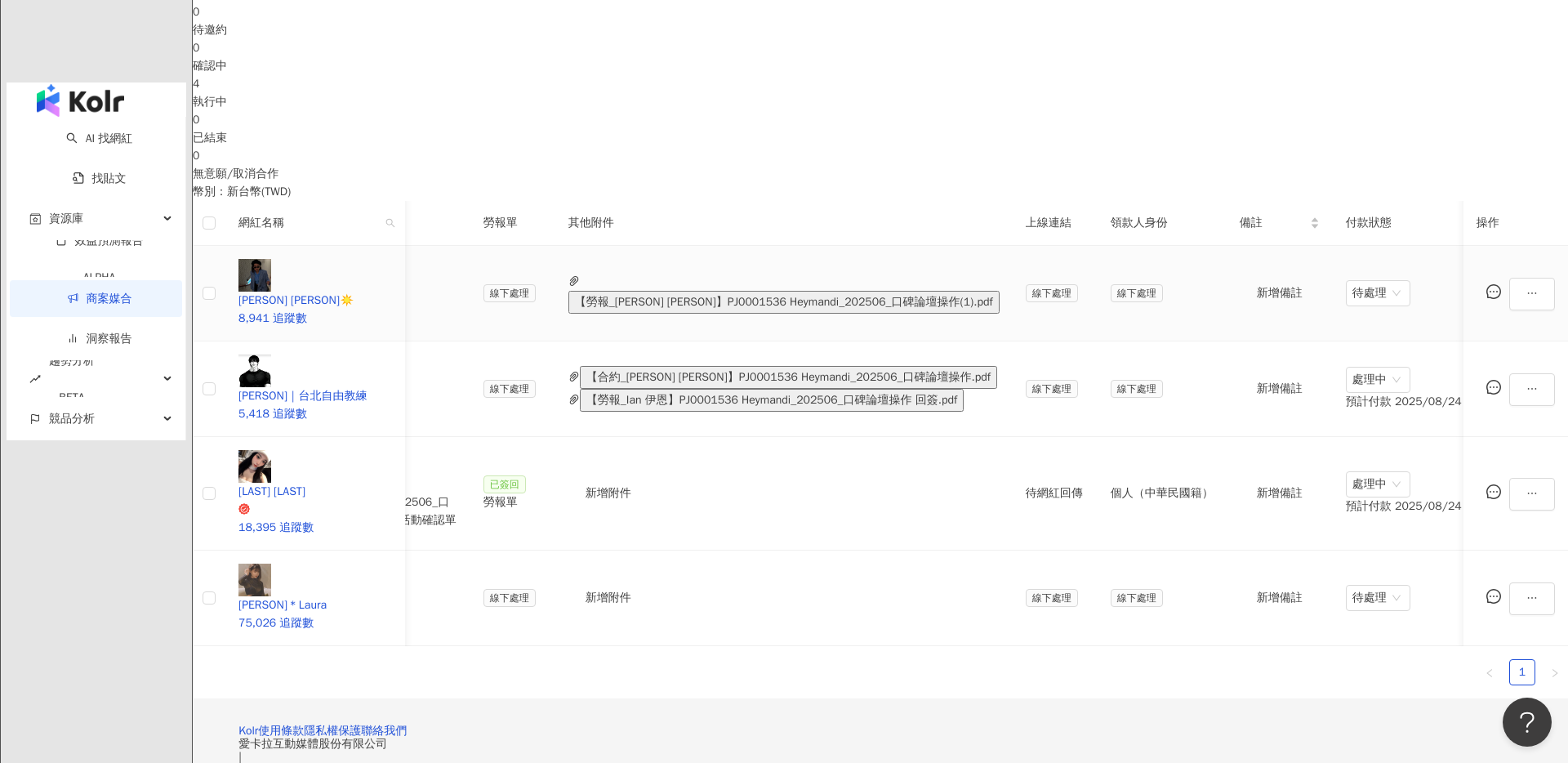 click on "【勞報_[PERSON] [PERSON]】PJ0001536 Heymandi_202506_口碑論壇操作(1).pdf" at bounding box center [784, 302] 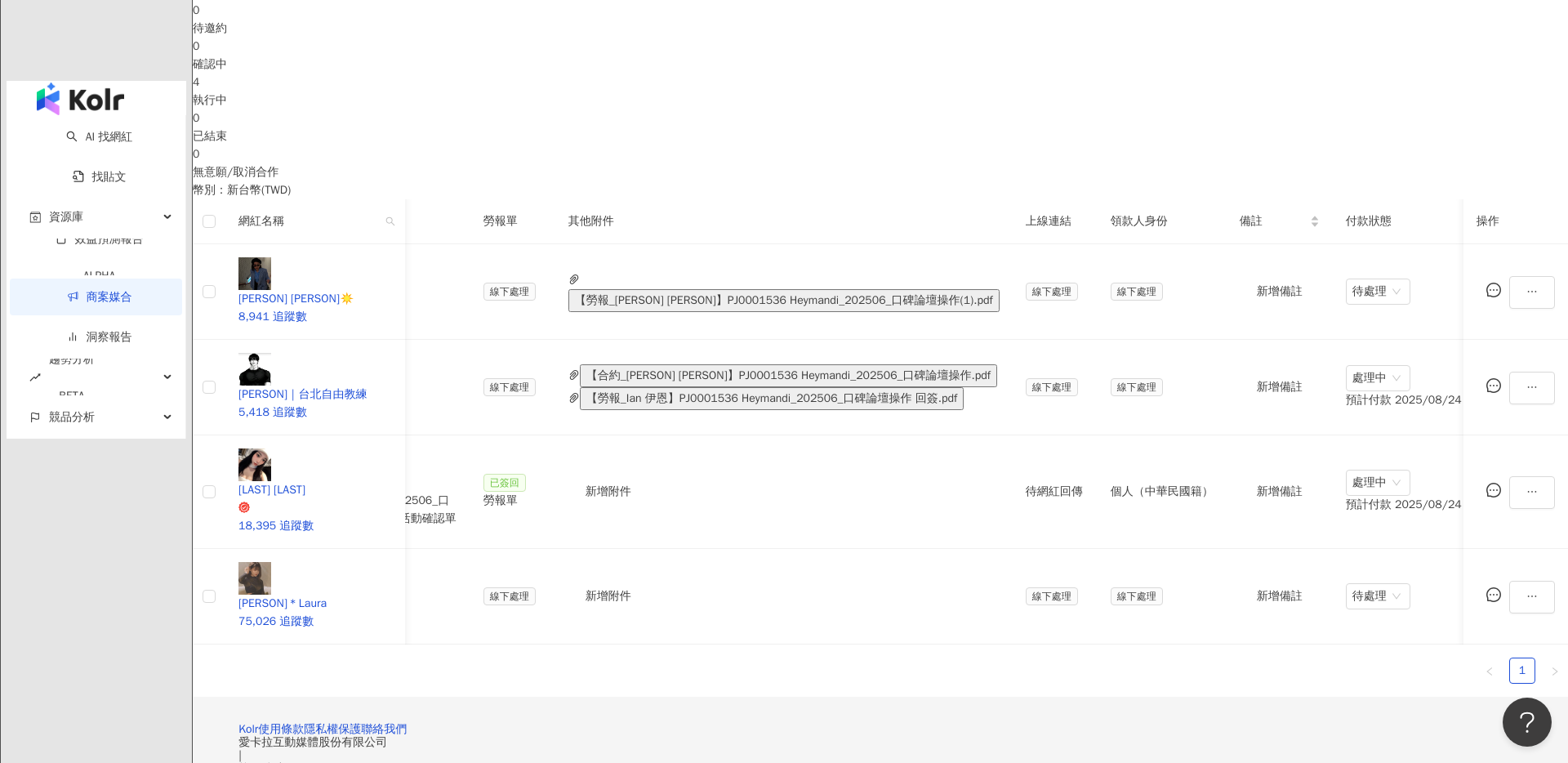 click on "0 待邀約 0 確認中 4 執行中 0 已結束 0 無意願/取消合作 幣別 ： 新台幣 ( TWD ) 網紅名稱 合作總酬勞 (含稅) 合作項目 推廣連結 合約 勞報單 其他附件 上線連結 領款人身份 備註 付款狀態 操作                           [PERSON] [PERSON]☀️ 8,941 追蹤數 $3,500 貼文 1 則 ($ 3,500) 設定推廣連結 線下處理 線下處理 【勞報_[PERSON] [PERSON]】PJ0001536 Heymandi_202506_口碑論壇操作(1).pdf 線下處理 線下處理 新增備註 待處理 [PERSON]｜台北自由教練 5,418 追蹤數 $3,500 貼文 1 則 ($ 3,500) 設定推廣連結 線下處理 線下處理 【合約_[PERSON] [PERSON]】PJ0001536 Heymandi_202506_口碑論壇操作.pdf 【勞報_[PERSON] [PERSON]】PJ0001536 Heymandi_202506_口碑論壇操作 回簽.pdf 線下處理 線下處理 新增備註 處理中 預計付款 2025/08/24 [LAST] [LAST] 18,395 追蹤數 $3,500 貼文 1 則 ($ 3,500) 設定推廣連結 已簽回 已簽回 勞報單 新增附件 待網紅回傳 1" at bounding box center [880, 349] 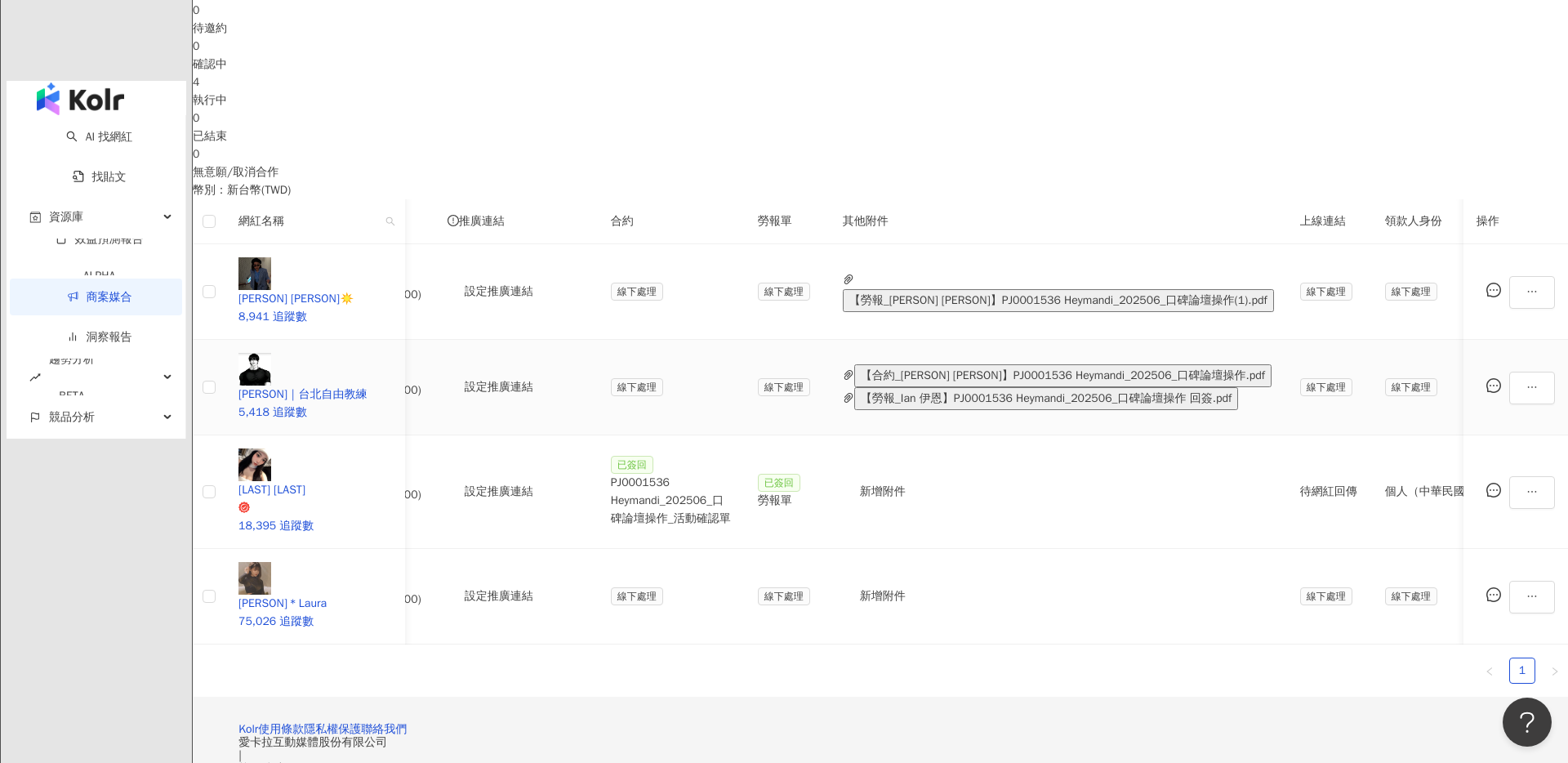 scroll, scrollTop: 0, scrollLeft: 327, axis: horizontal 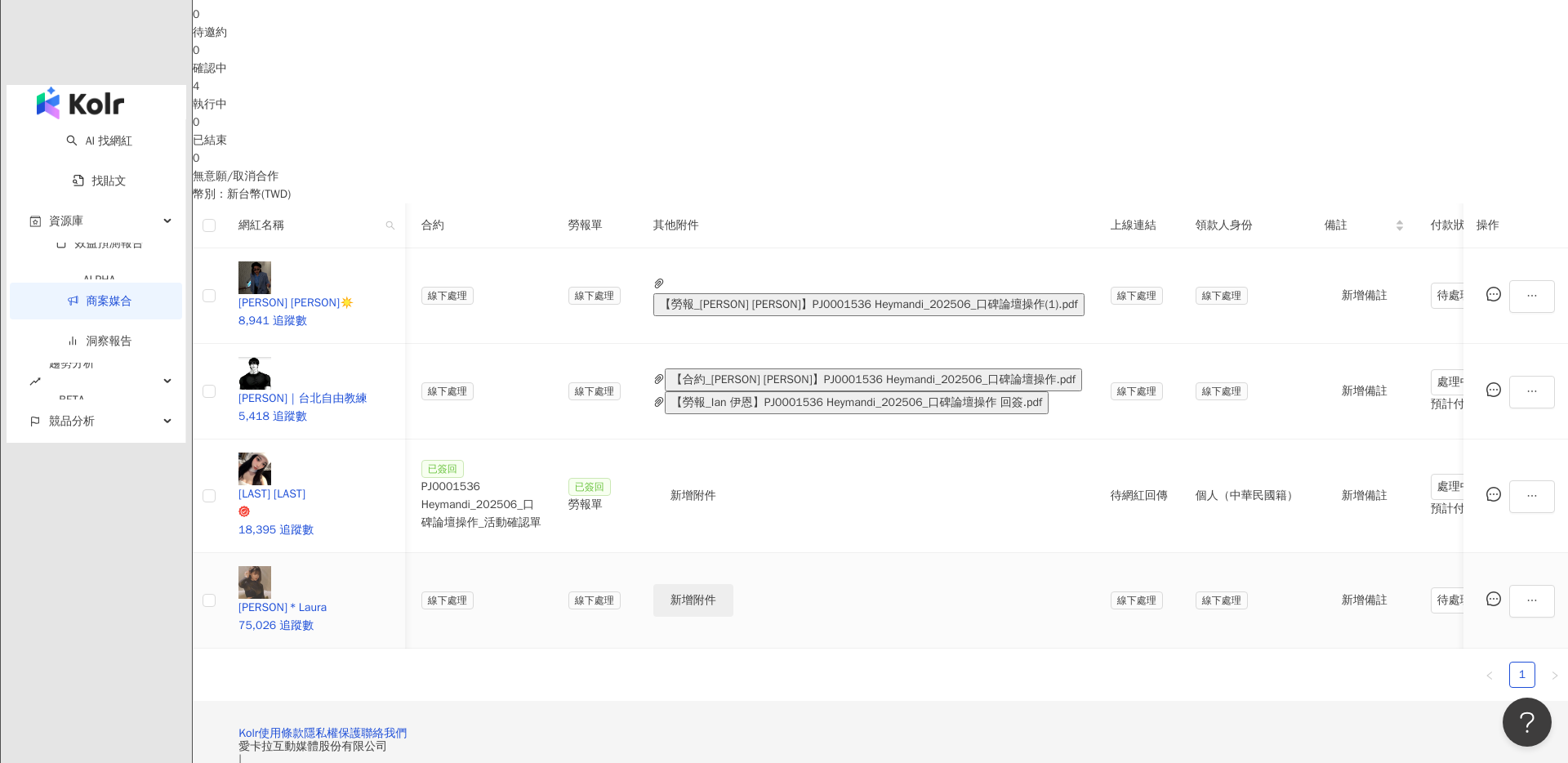 click on "新增附件" at bounding box center (693, 600) 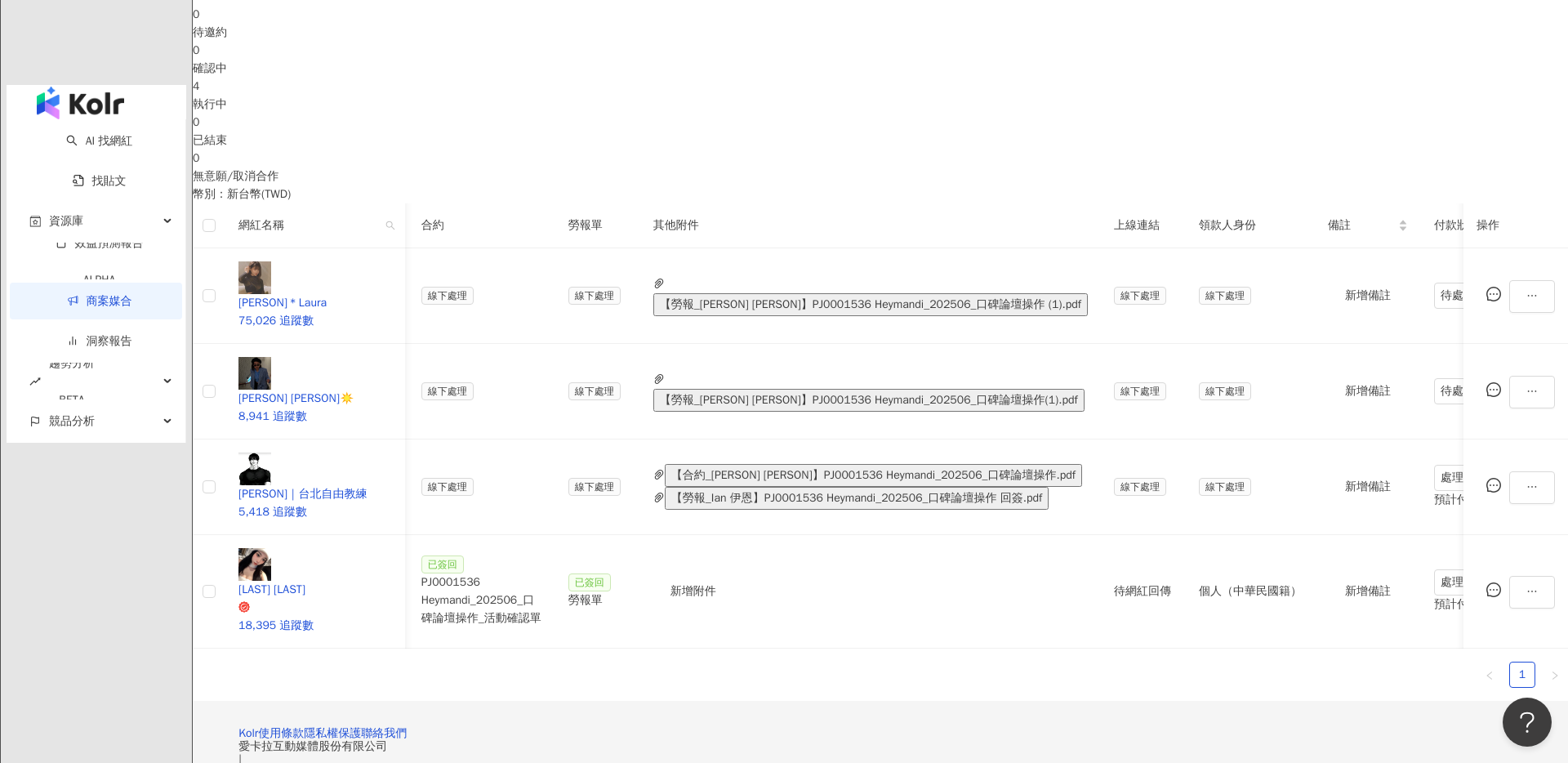 click on "商案媒合" at bounding box center (100, 301) 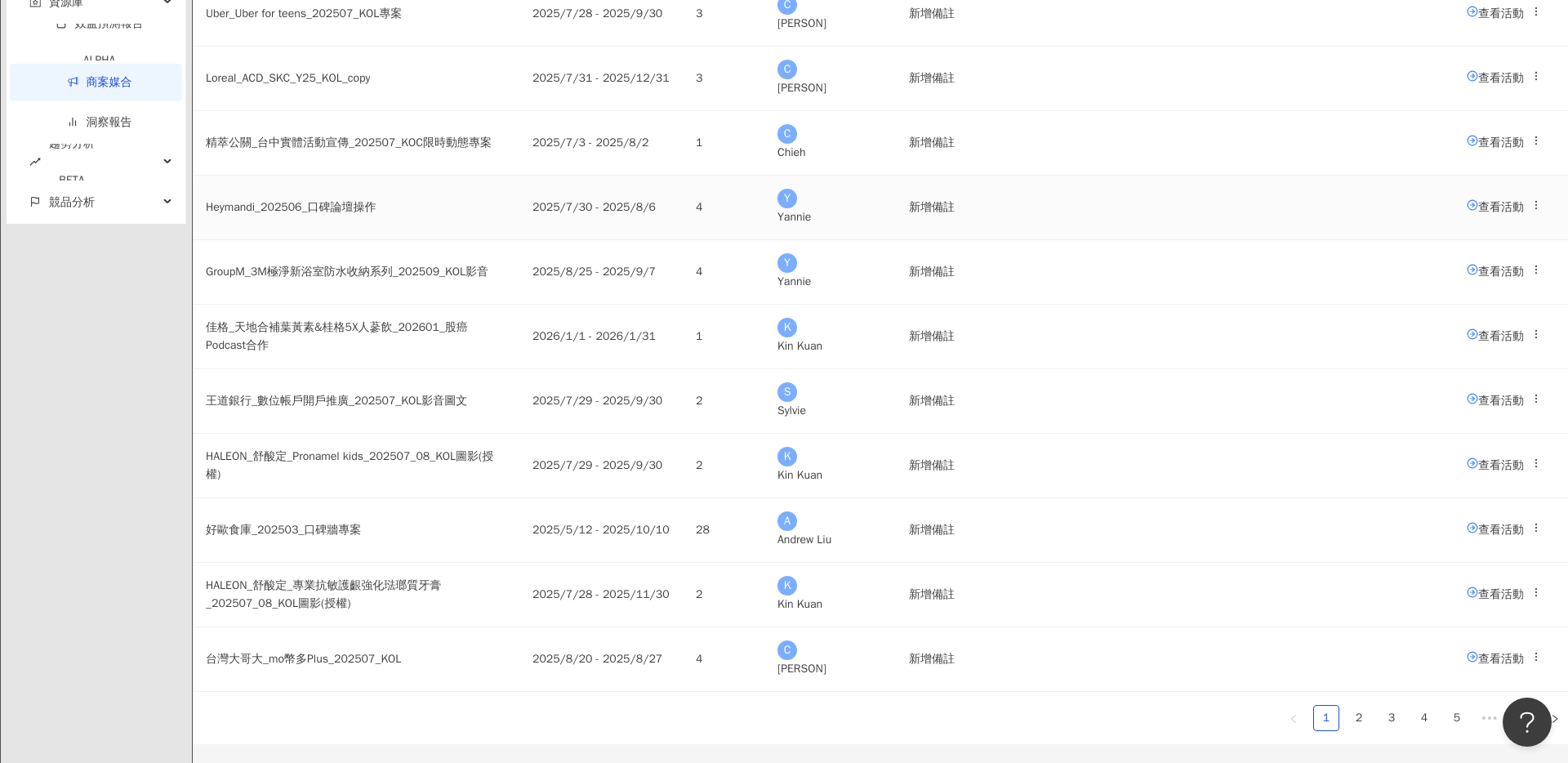 scroll, scrollTop: 828, scrollLeft: 0, axis: vertical 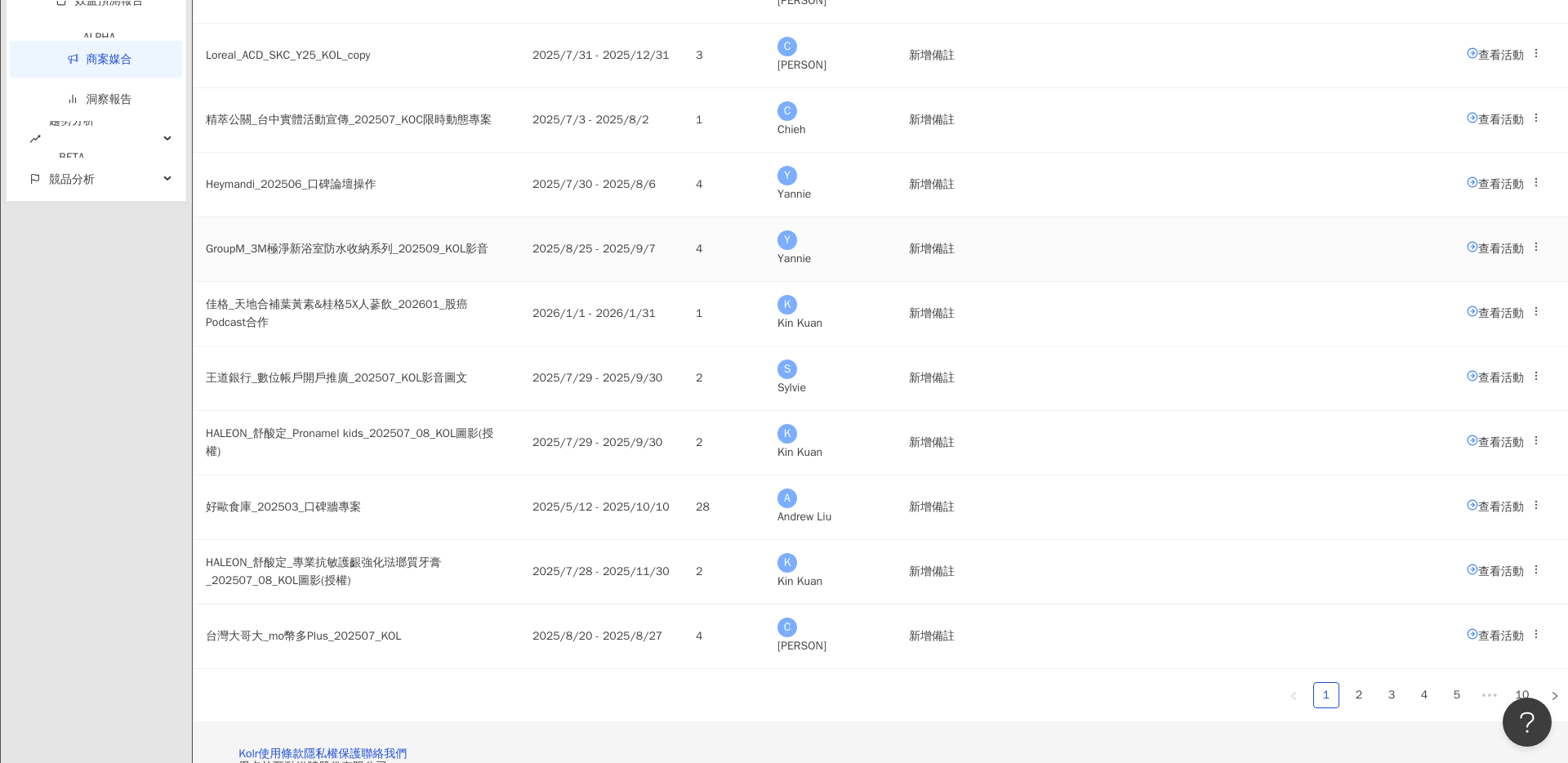 click on "查看活動" at bounding box center [1495, 248] 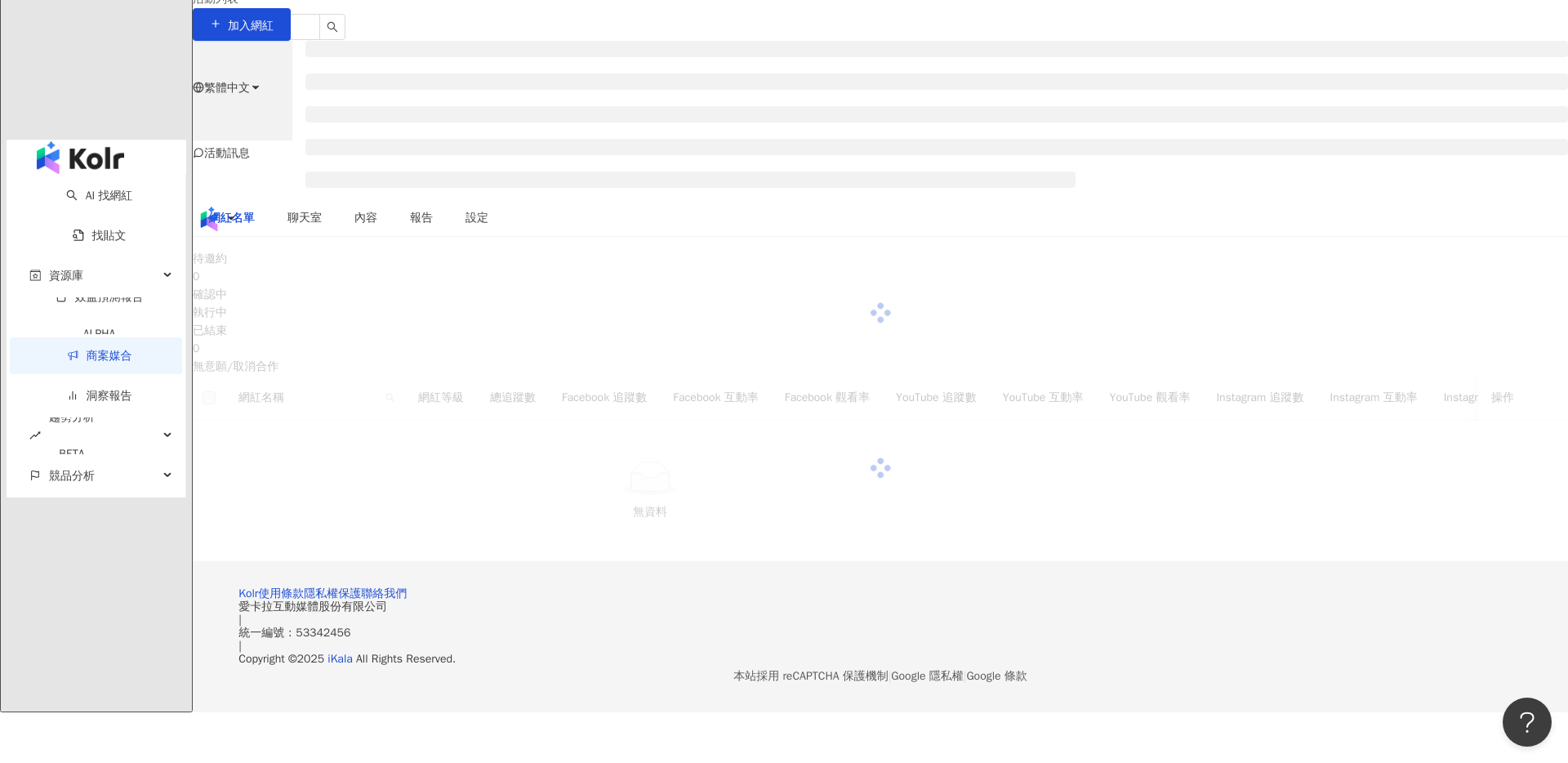 scroll, scrollTop: 0, scrollLeft: 0, axis: both 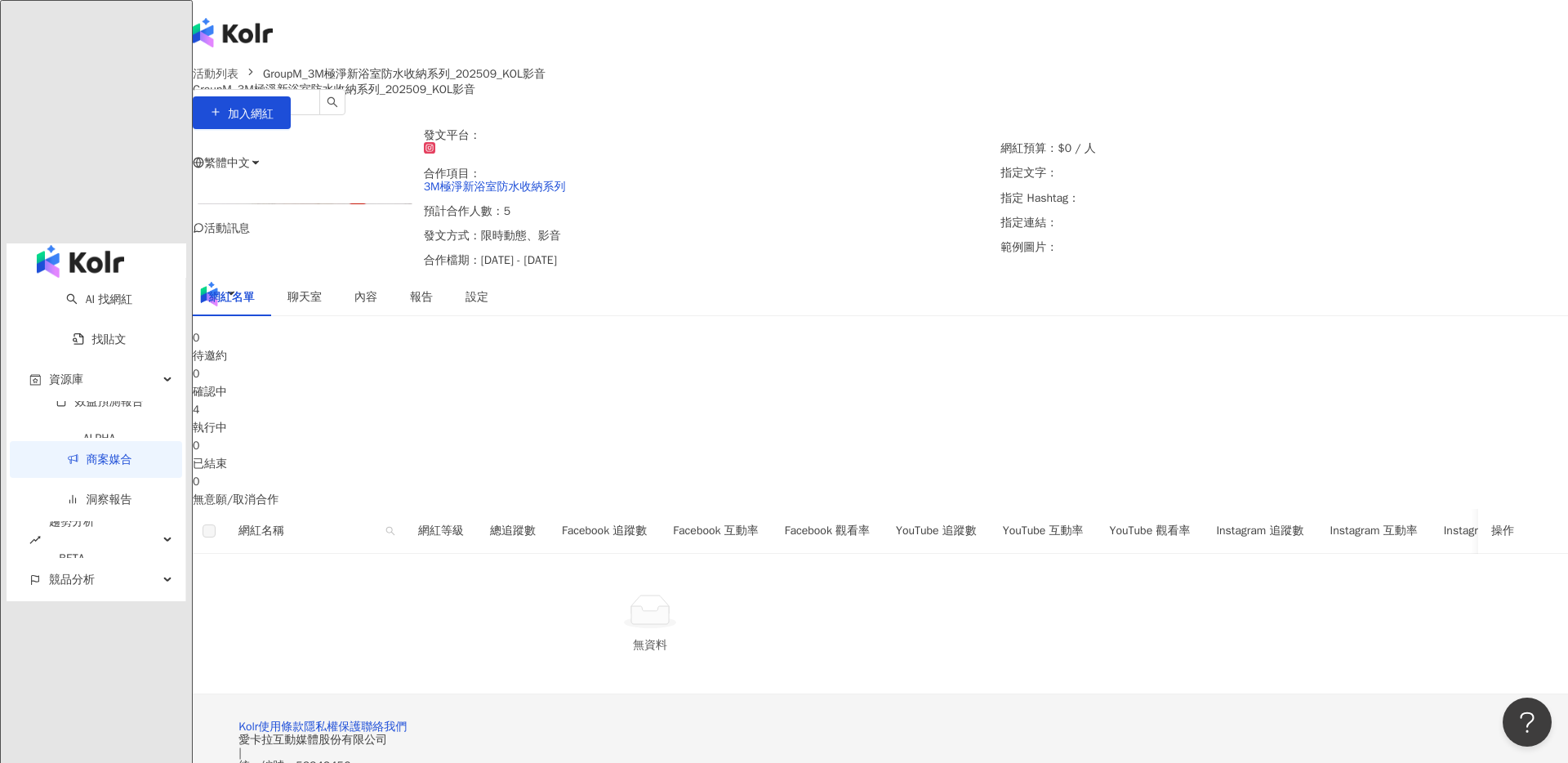 click on "網紅名單 聊天室 內容 報告 設定 0 待邀約 0 確認中 4 執行中 0 已結束 0 無意願/取消合作 網紅名稱 網紅等級 總追蹤數 Facebook 追蹤數 Facebook 互動率 Facebook 觀看率 YouTube 追蹤數 YouTube 互動率 YouTube 觀看率 Instagram 追蹤數 Instagram 互動率 Instagram 觀看率 備註 操作                               無資料" at bounding box center (880, 486) 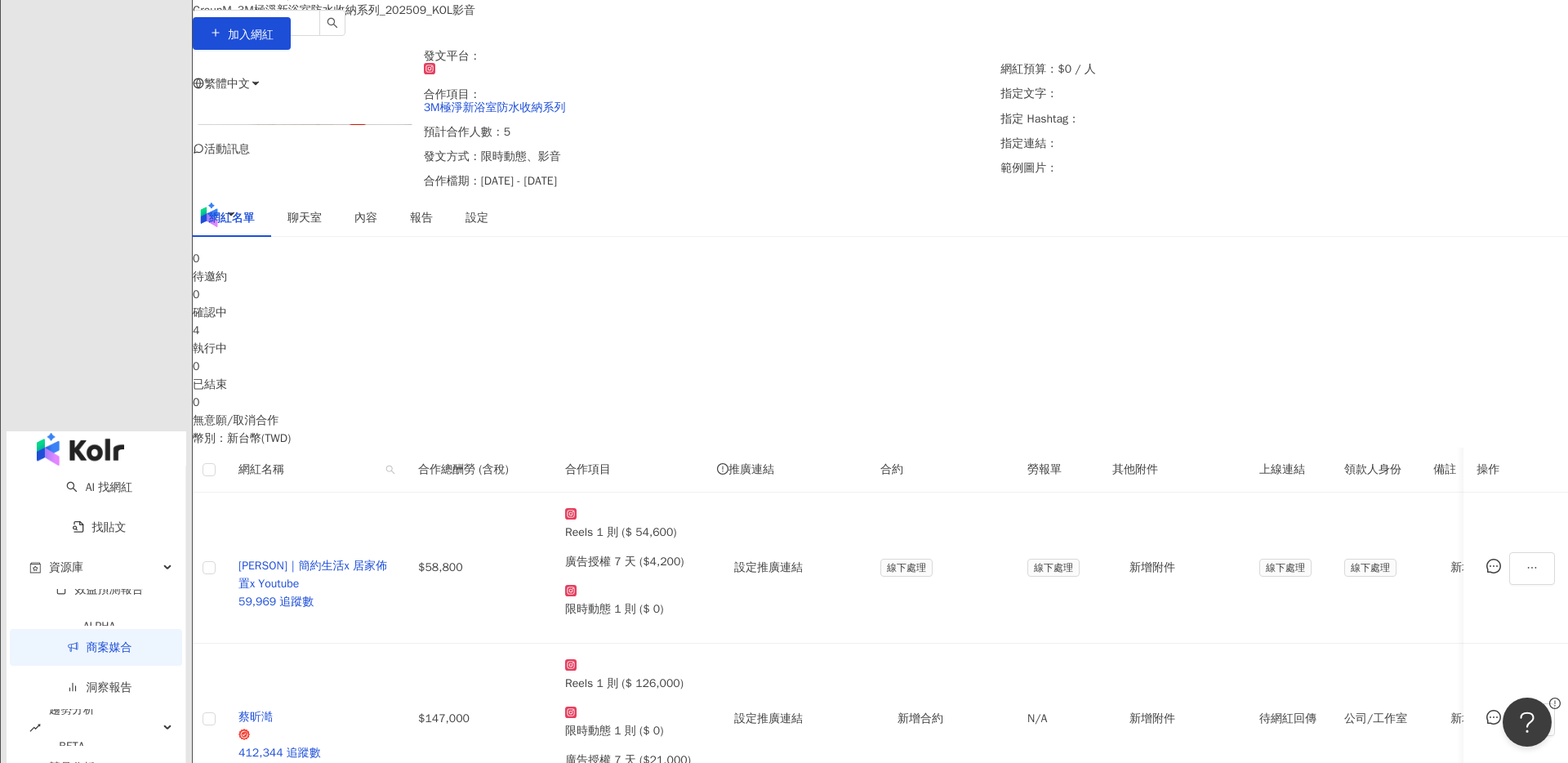 scroll, scrollTop: 74, scrollLeft: 0, axis: vertical 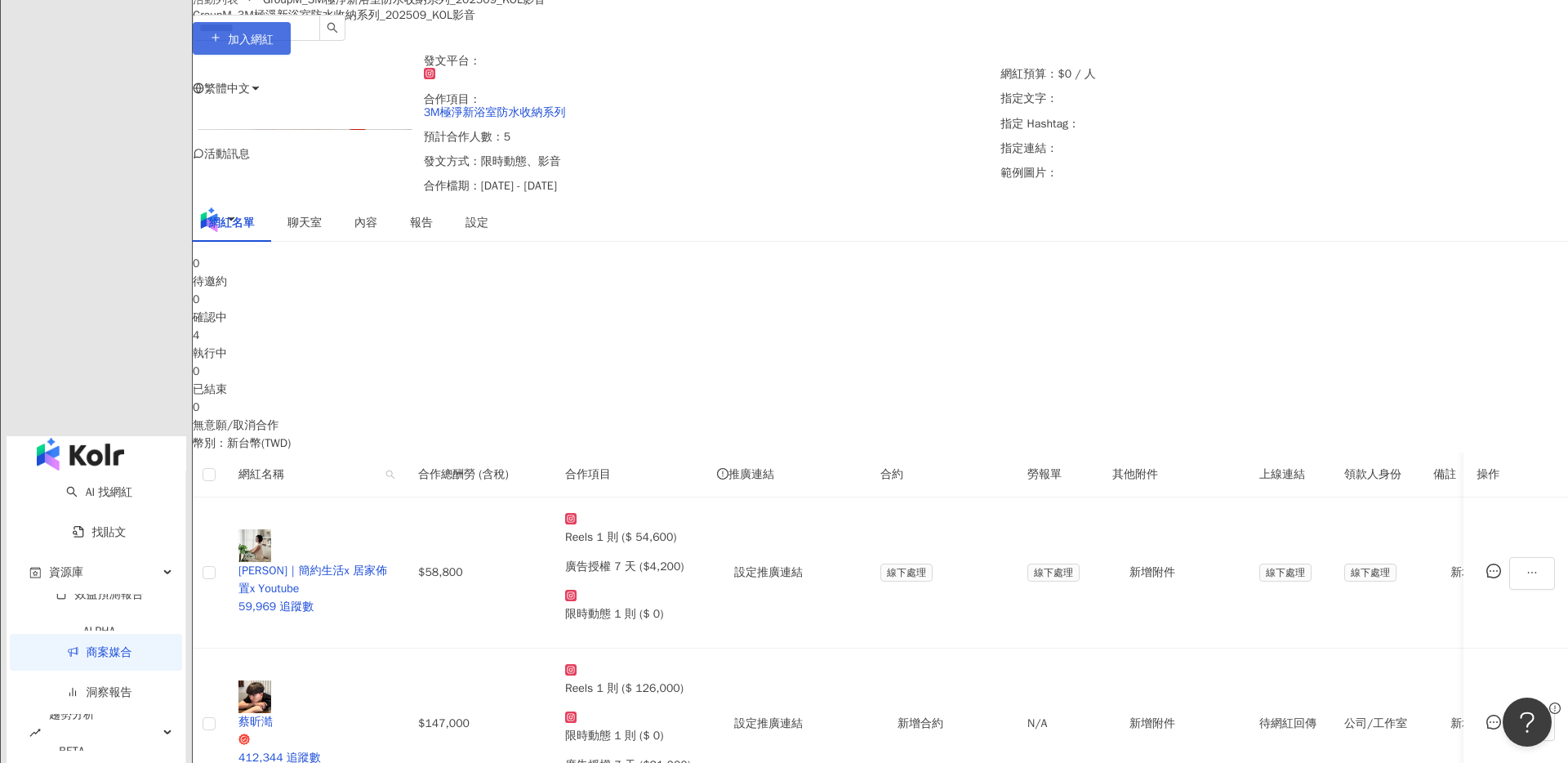 click on "加入網紅" at bounding box center (242, 38) 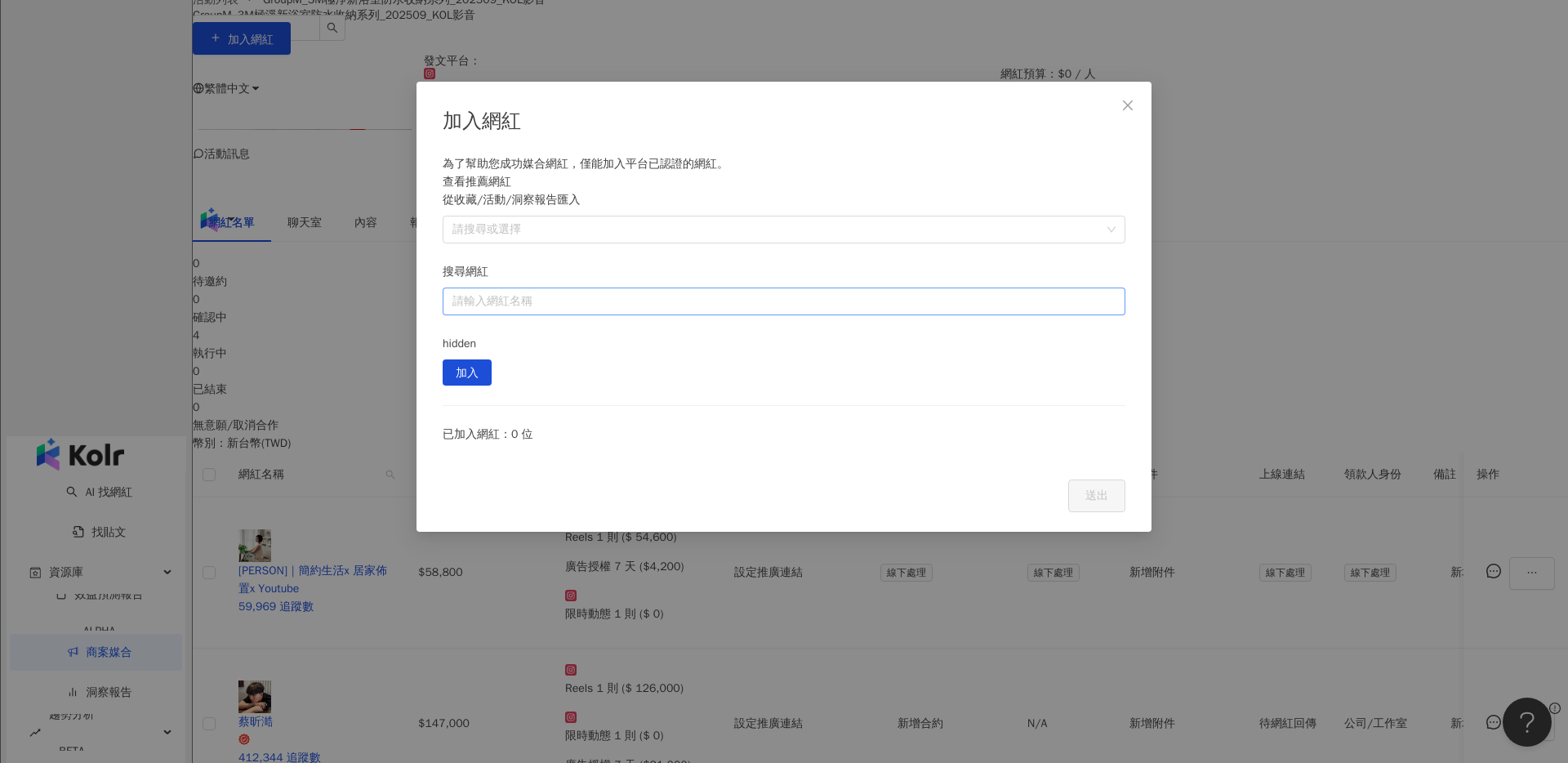 click on "搜尋網紅" at bounding box center [784, 301] 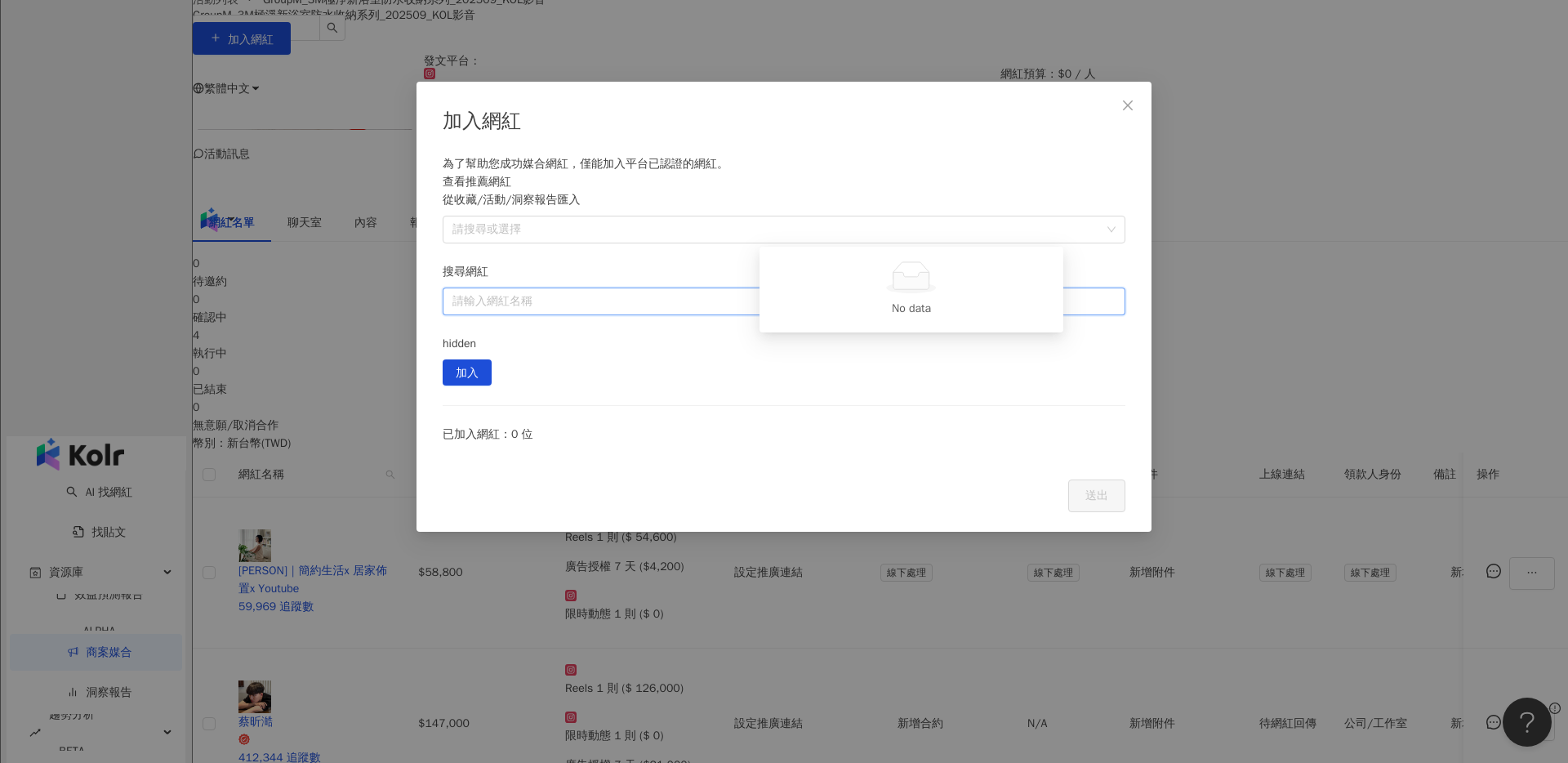 type on "*" 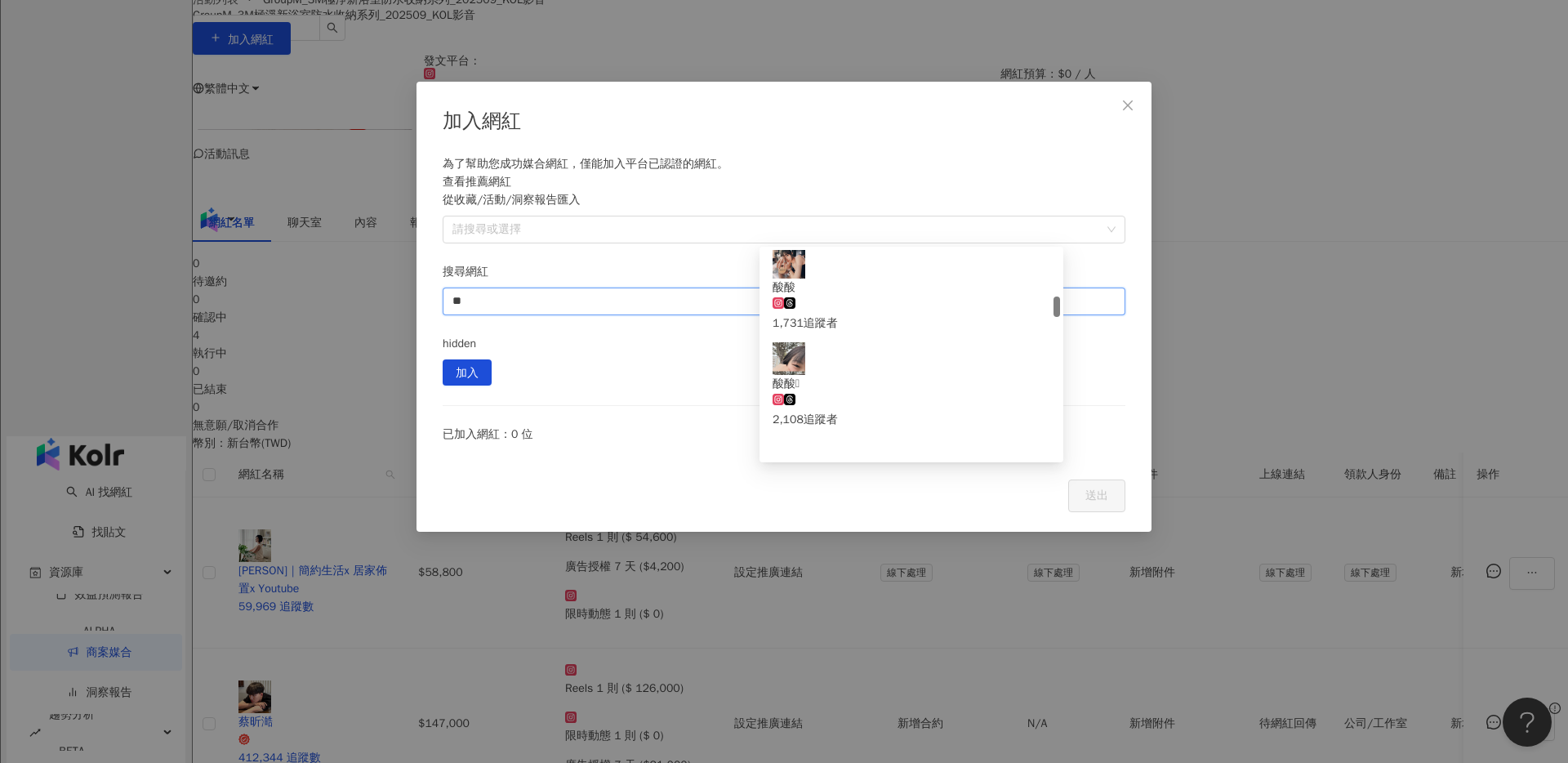 scroll, scrollTop: 477, scrollLeft: 0, axis: vertical 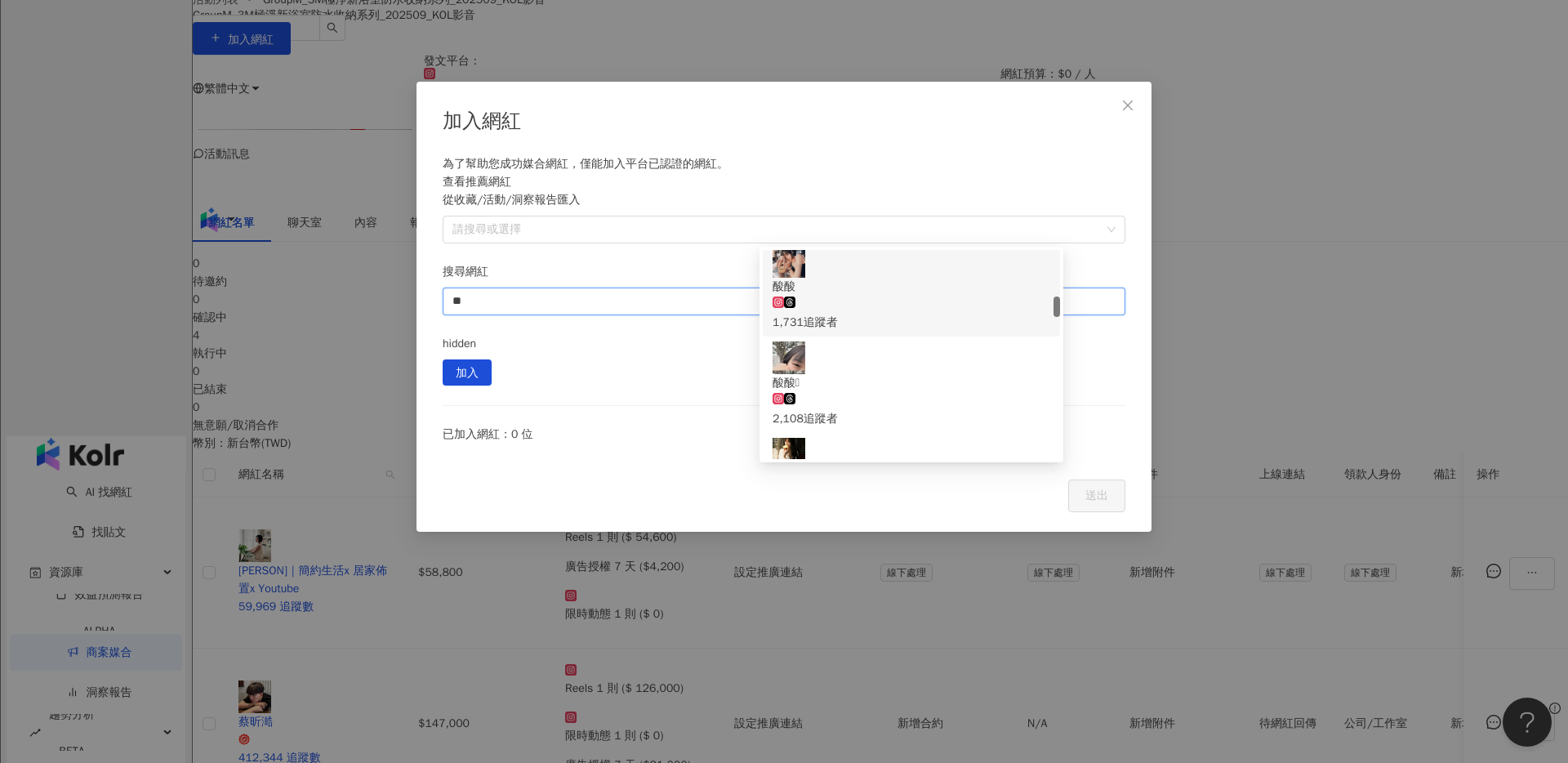 type on "**" 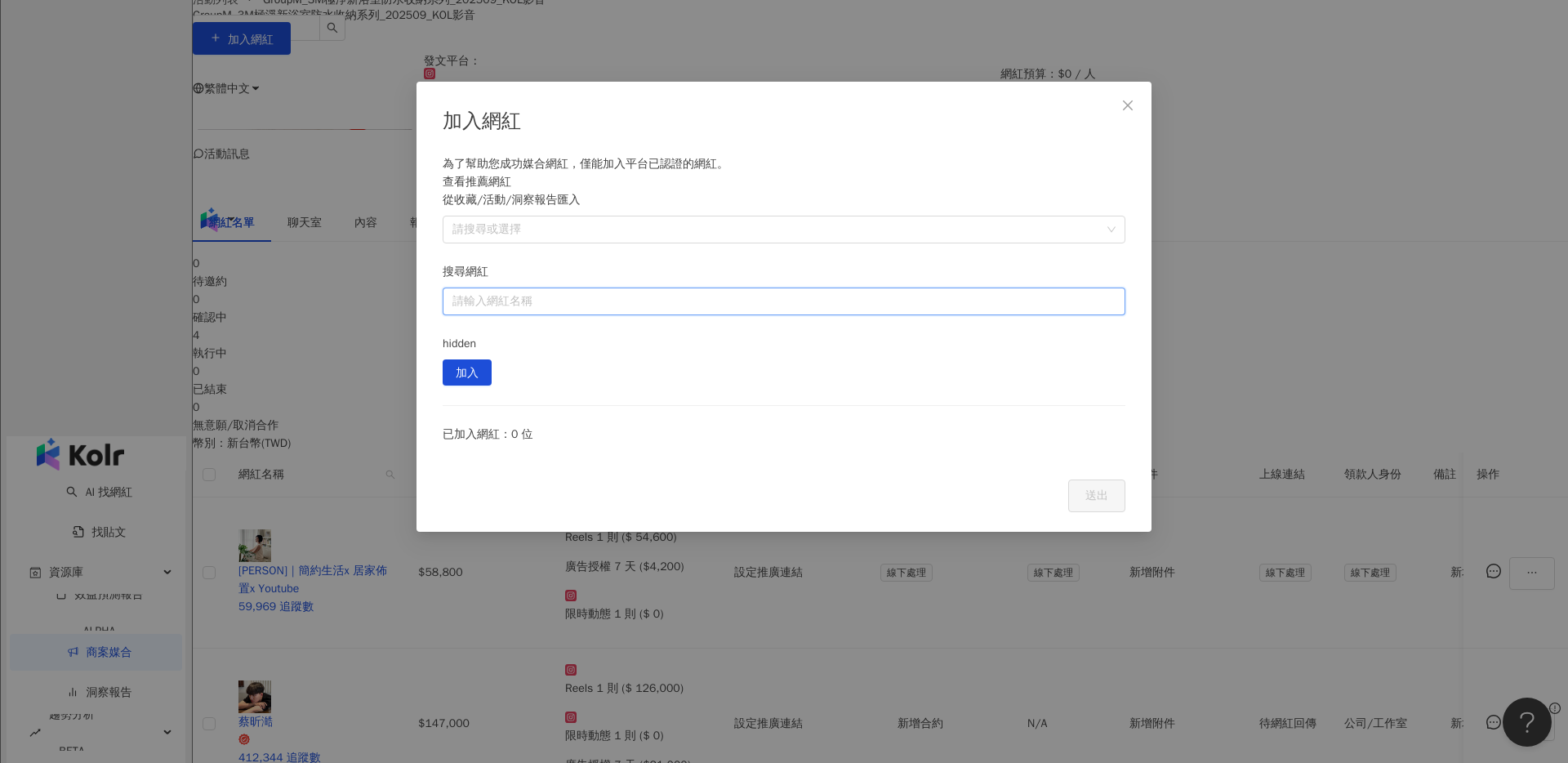 click on "搜尋網紅" at bounding box center [784, 301] 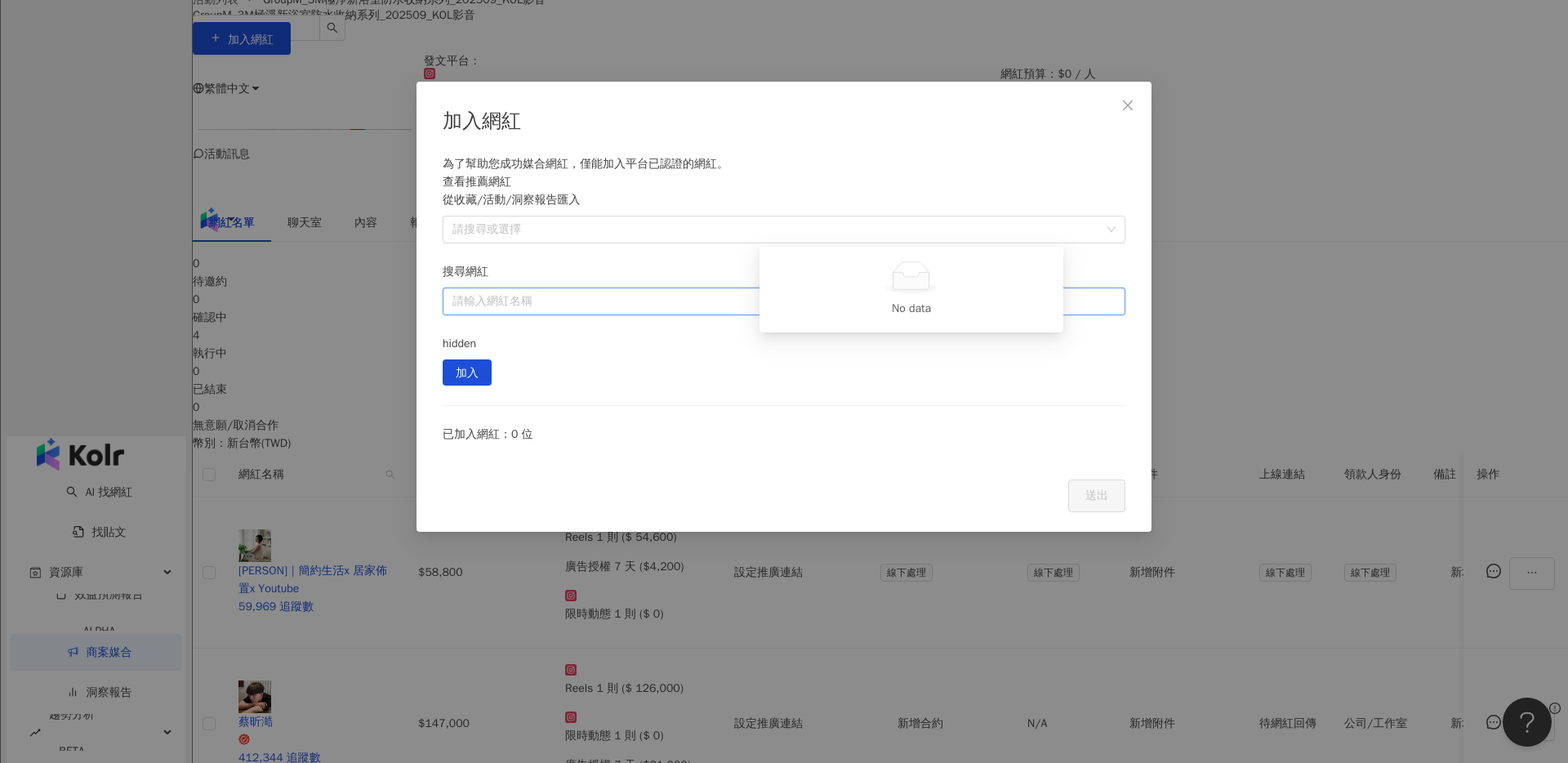 paste on "**********" 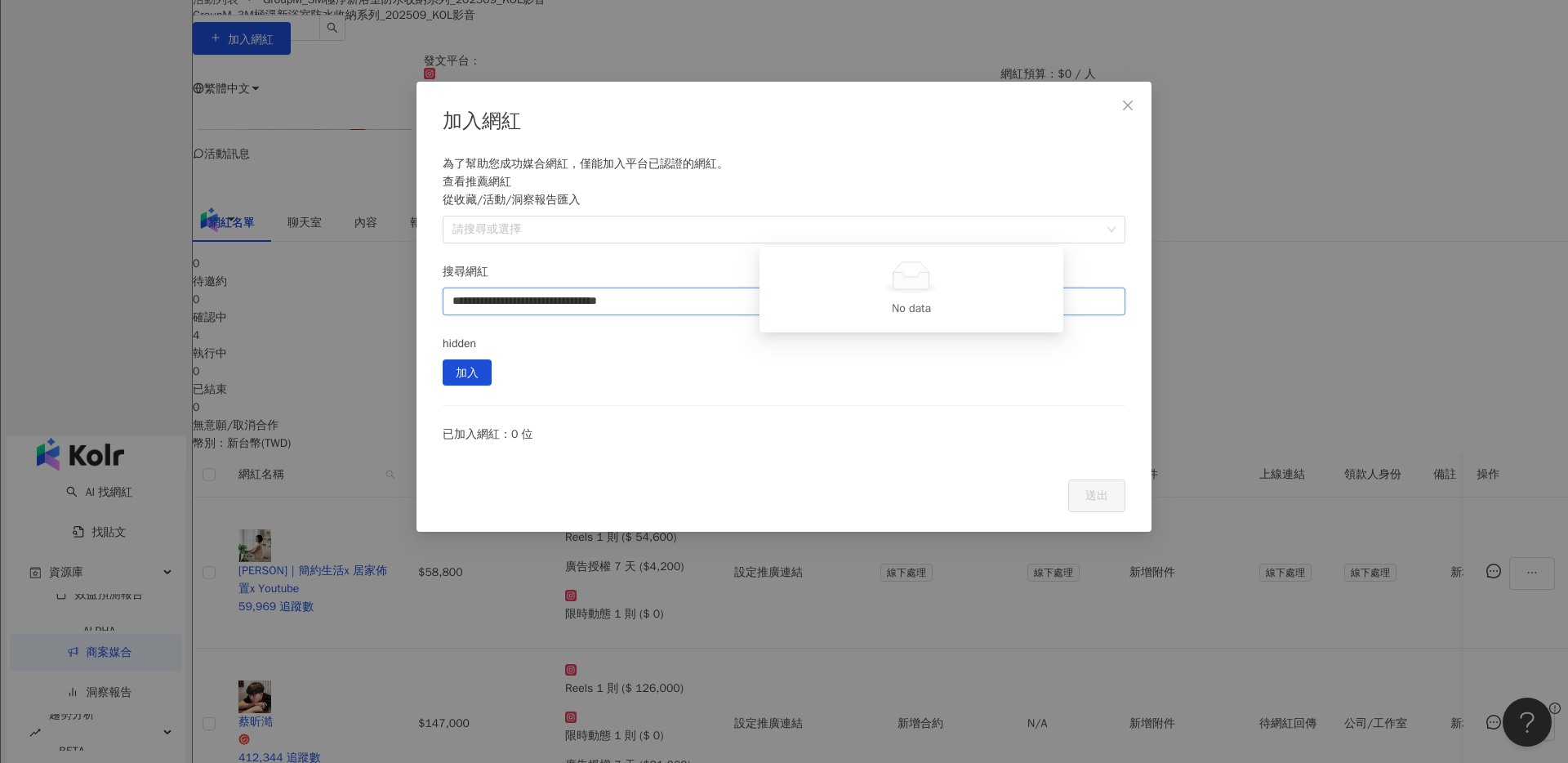 type on "**********" 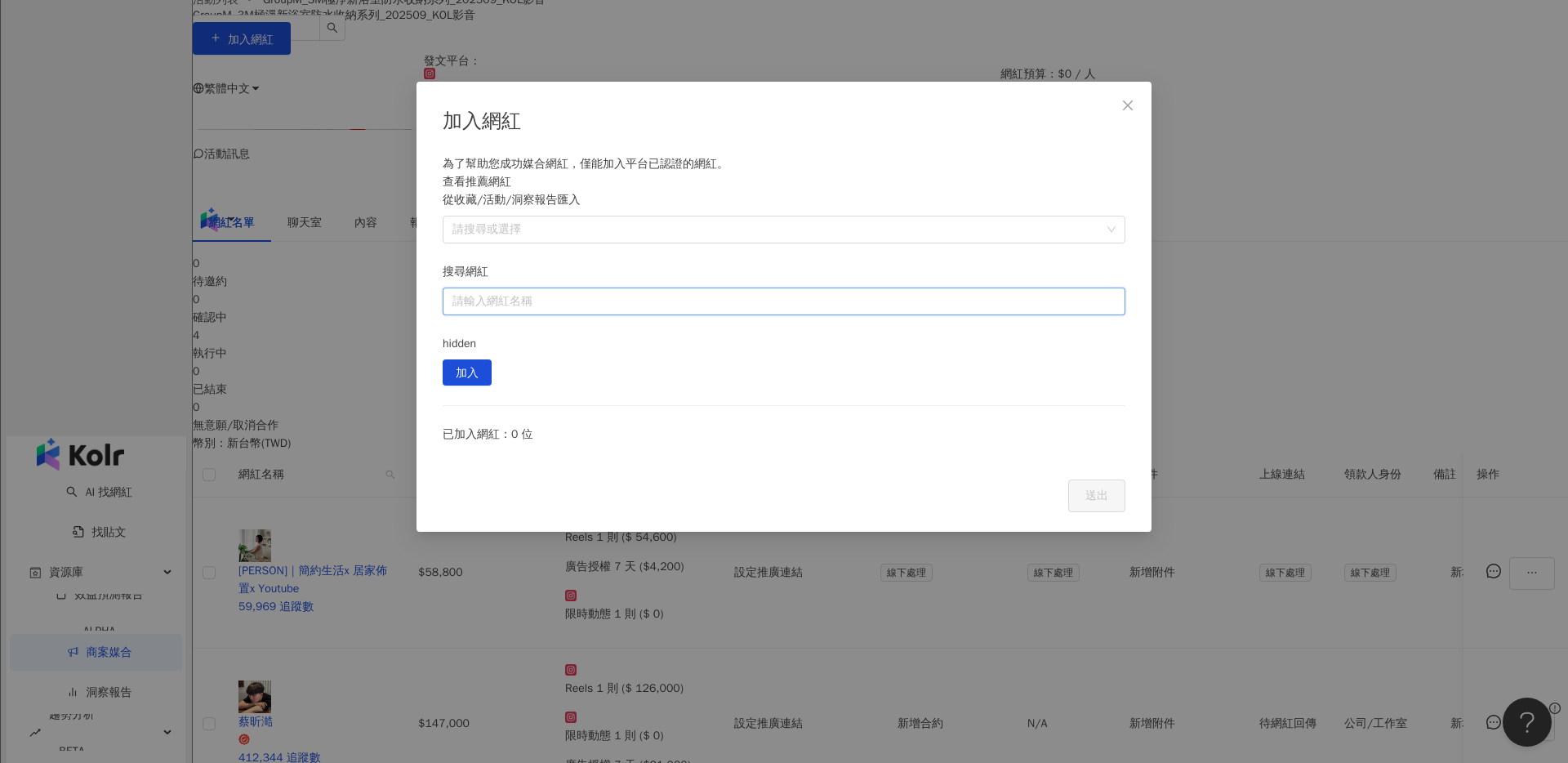 click on "搜尋網紅" at bounding box center [784, 301] 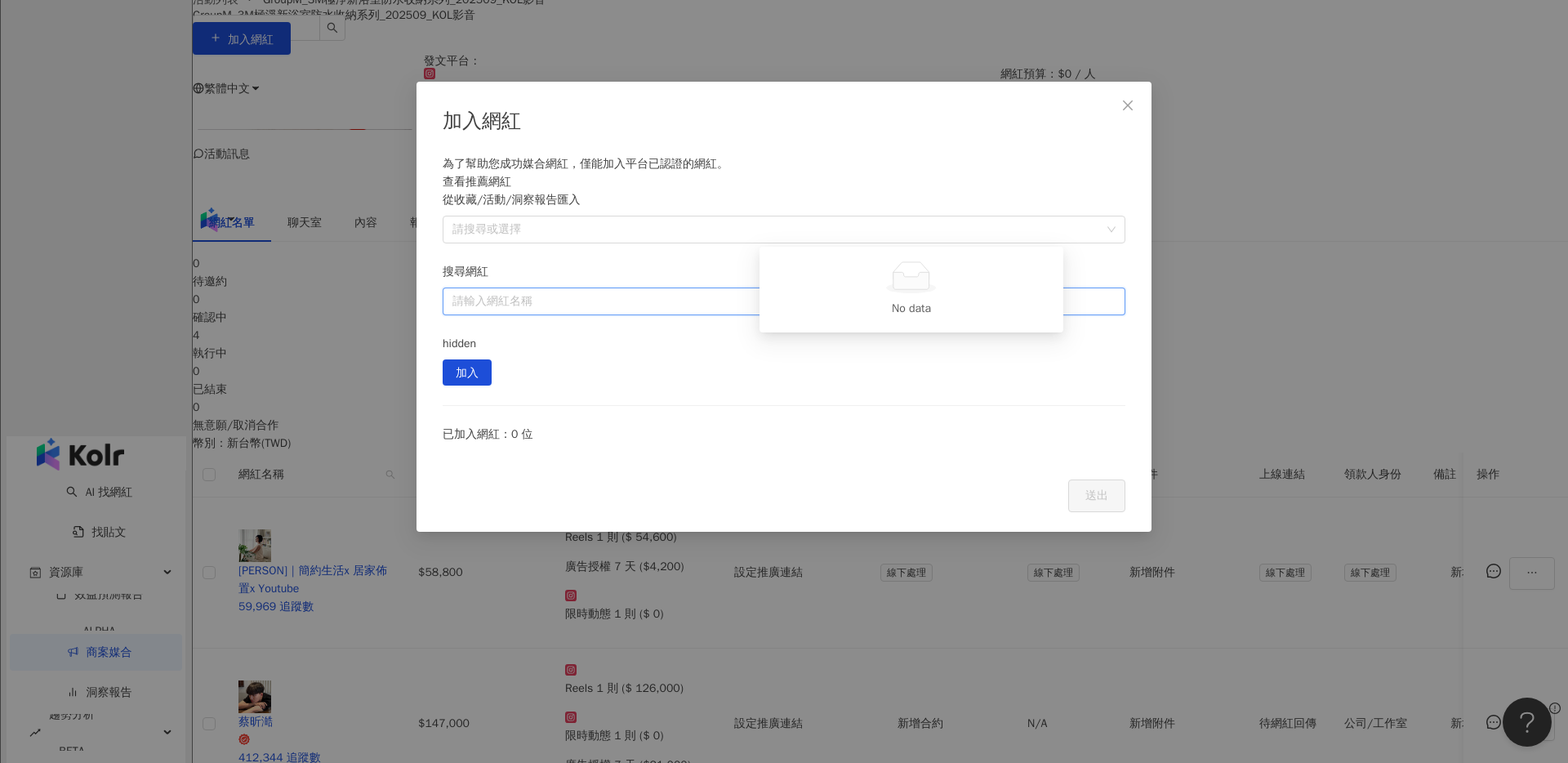 paste on "**********" 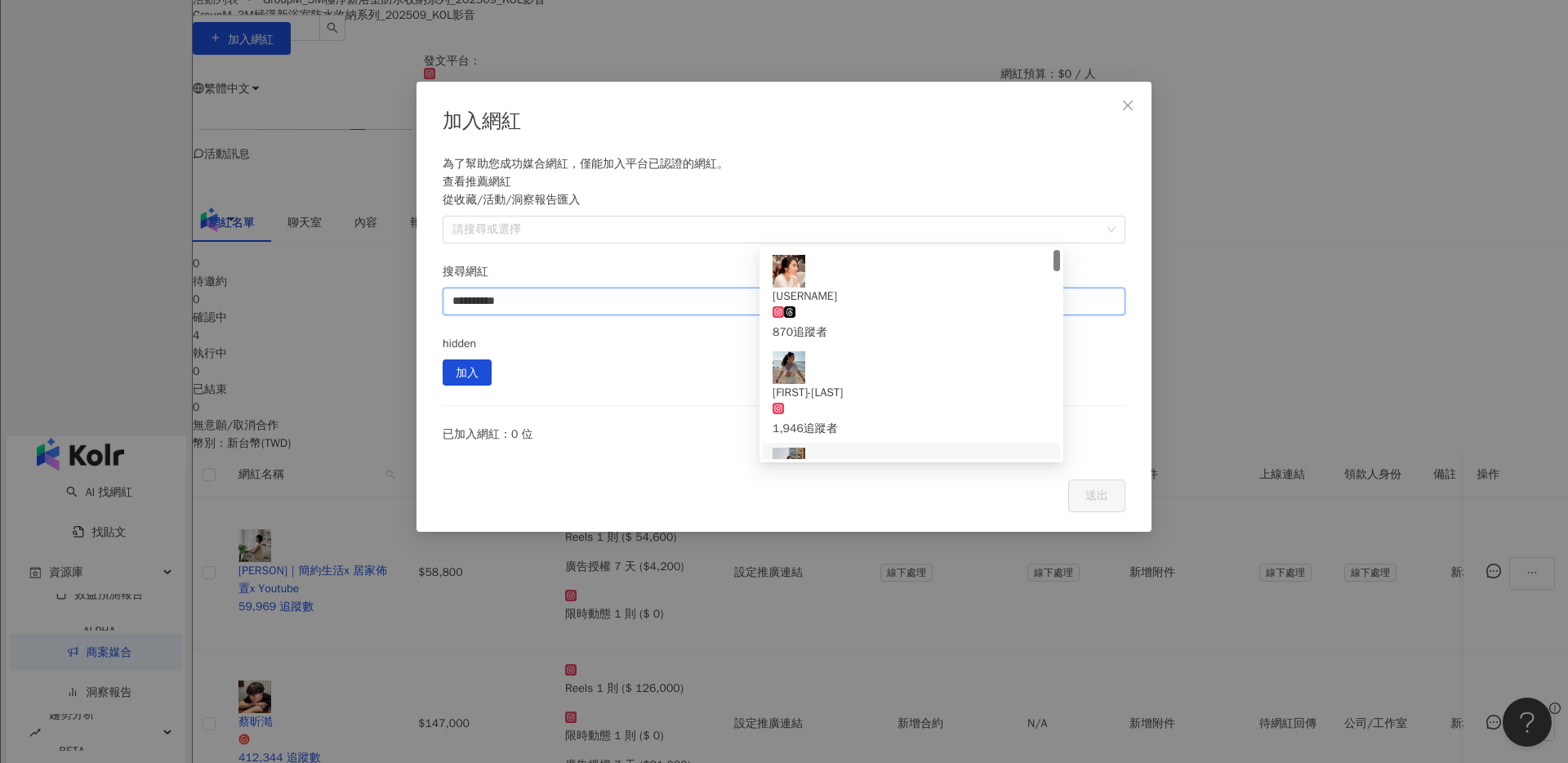 click on "[PERSON]｜親子旅遊｜好物分享 23,072 追蹤數" at bounding box center (911, 491) 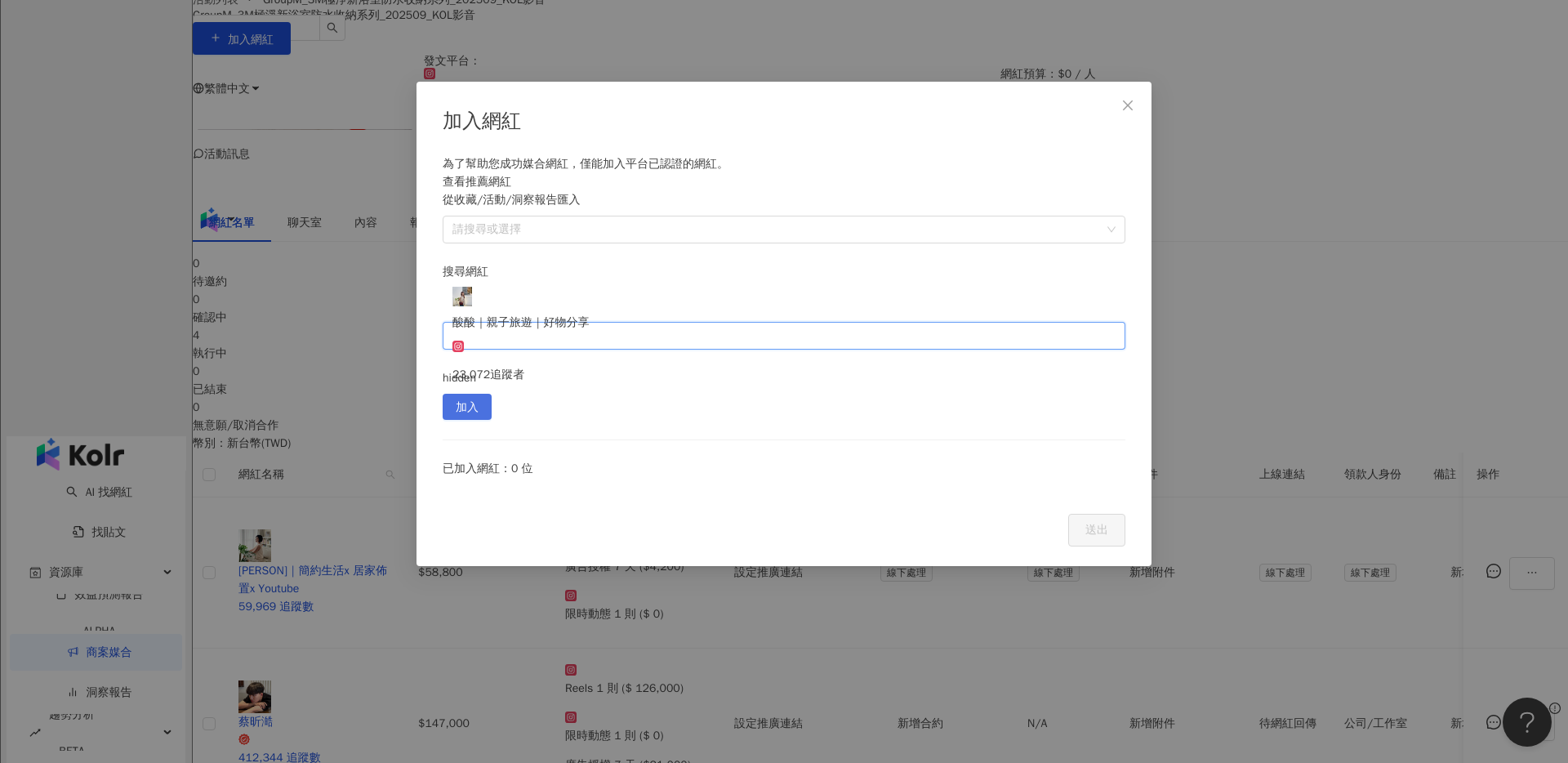 click on "加入" at bounding box center [467, 408] 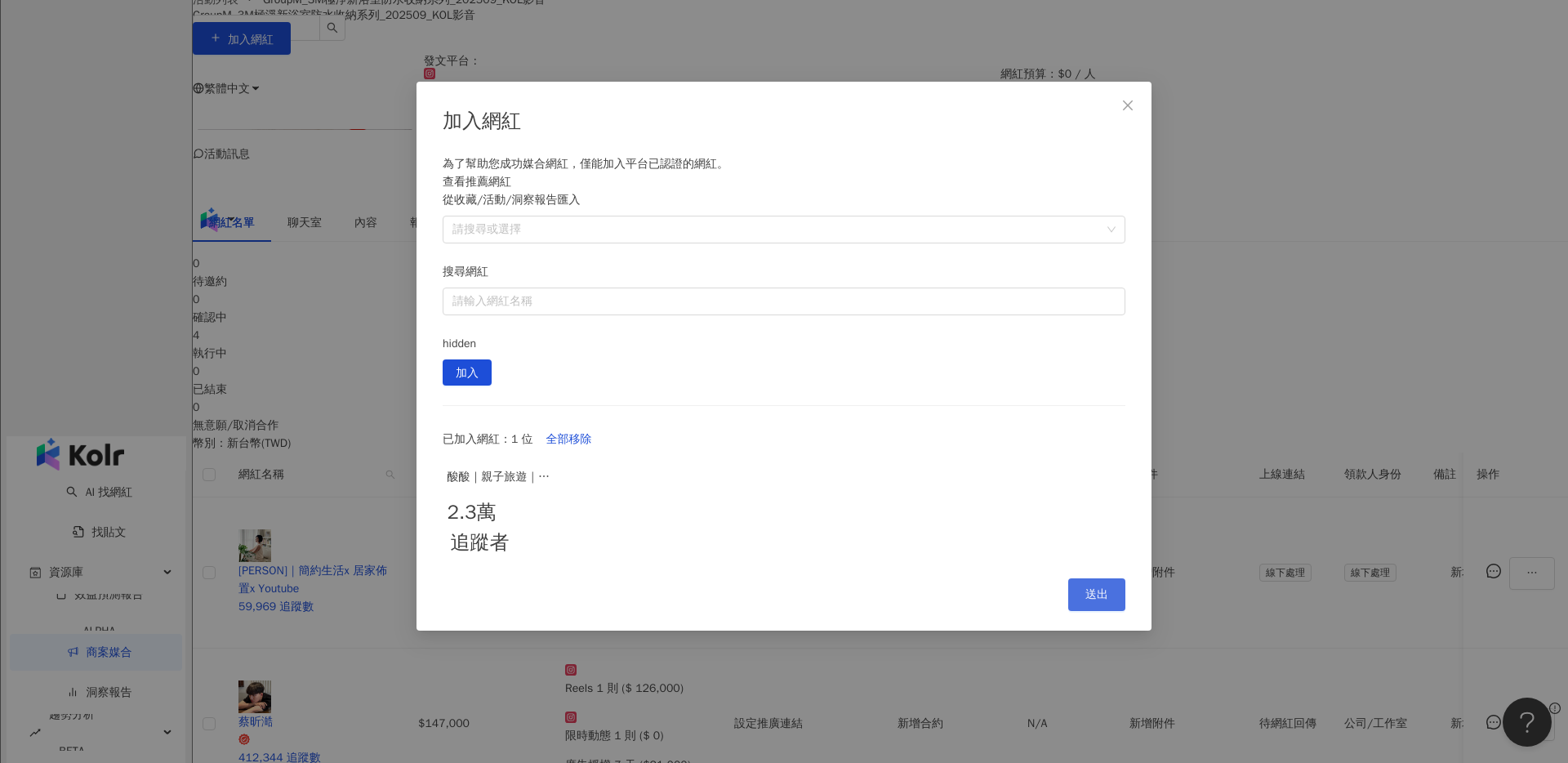 click on "送出" at bounding box center [1097, 595] 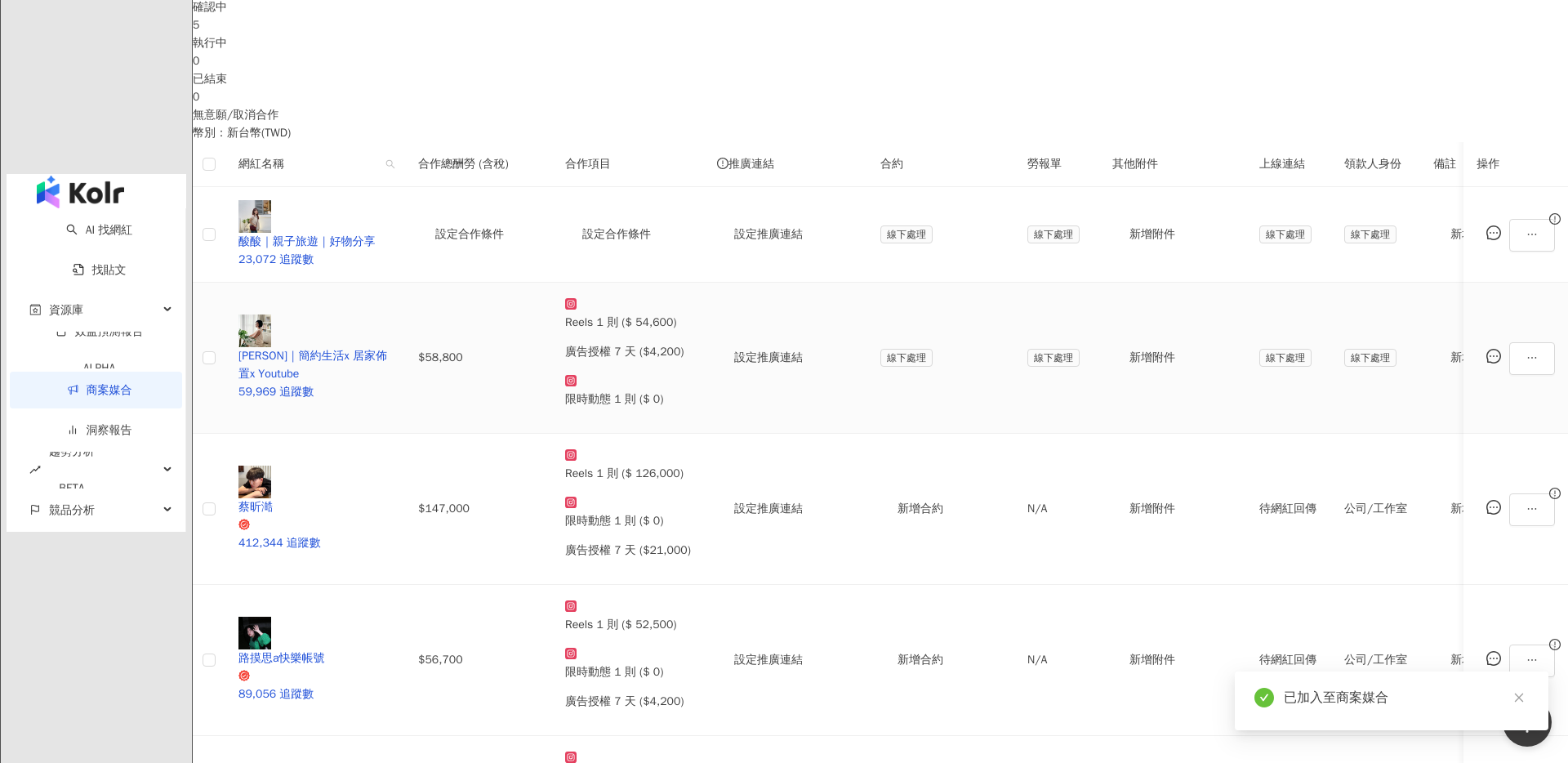 scroll, scrollTop: 387, scrollLeft: 0, axis: vertical 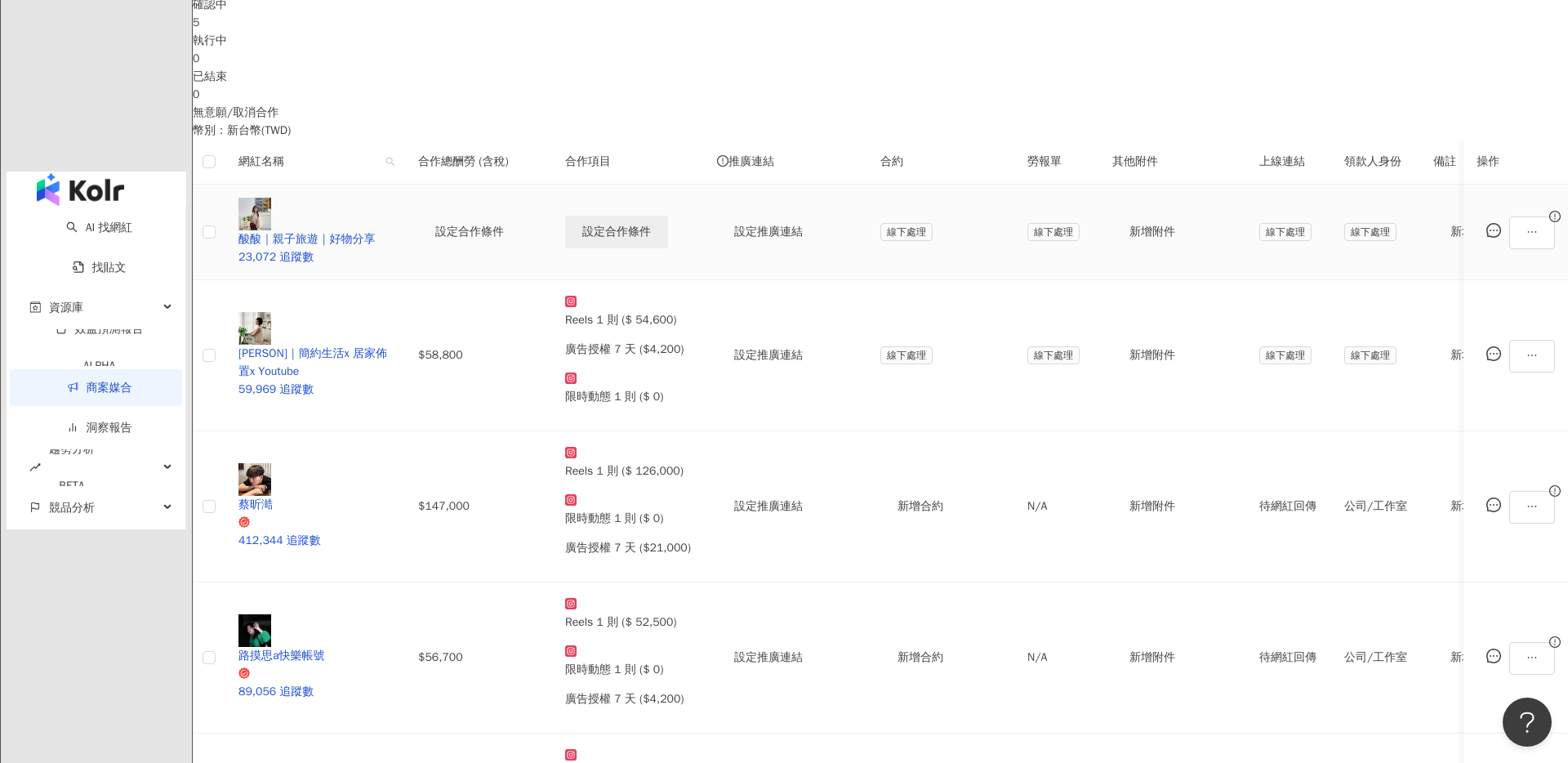 click on "設定合作條件" at bounding box center (617, 232) 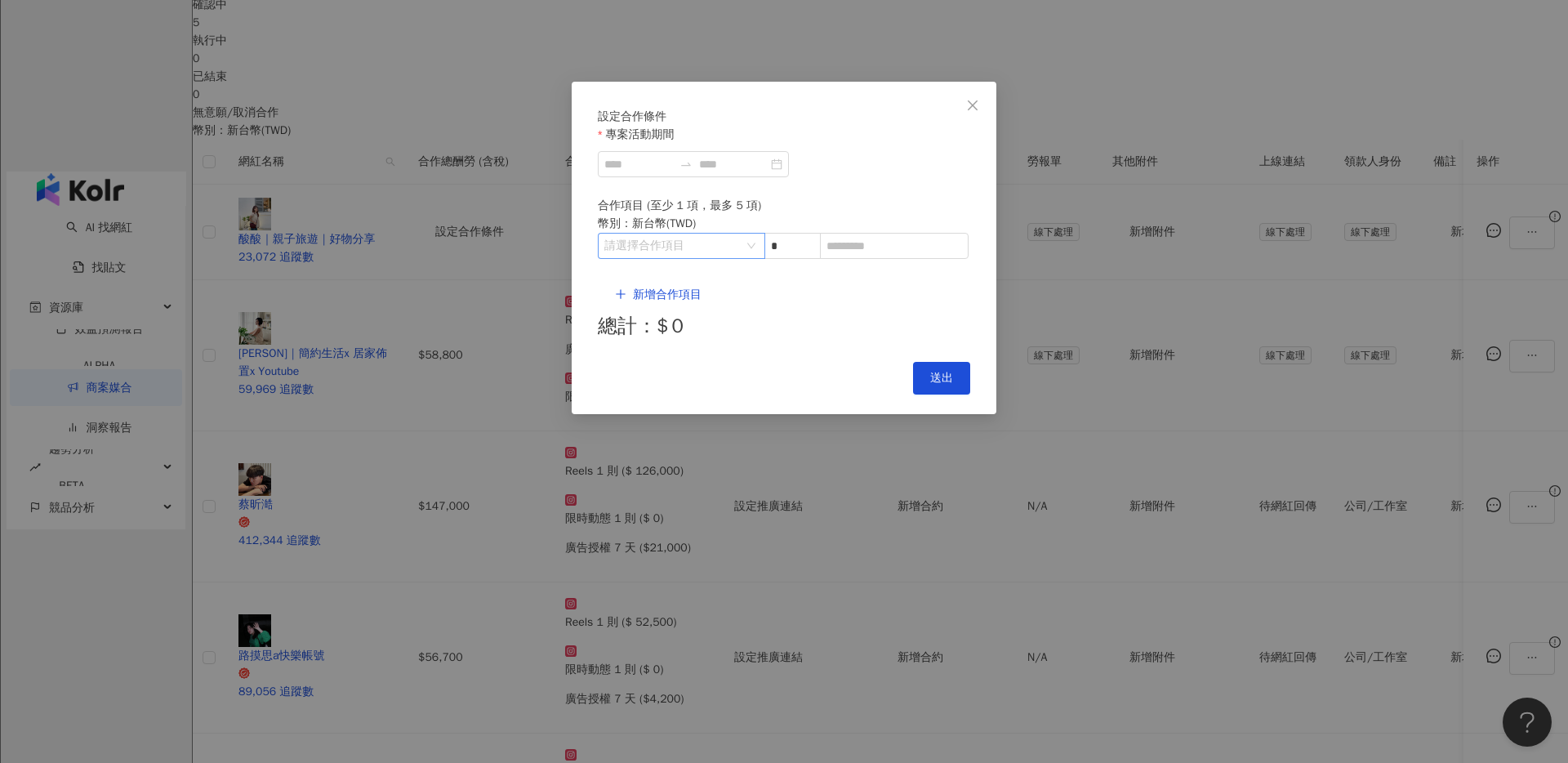 click at bounding box center [673, 246] 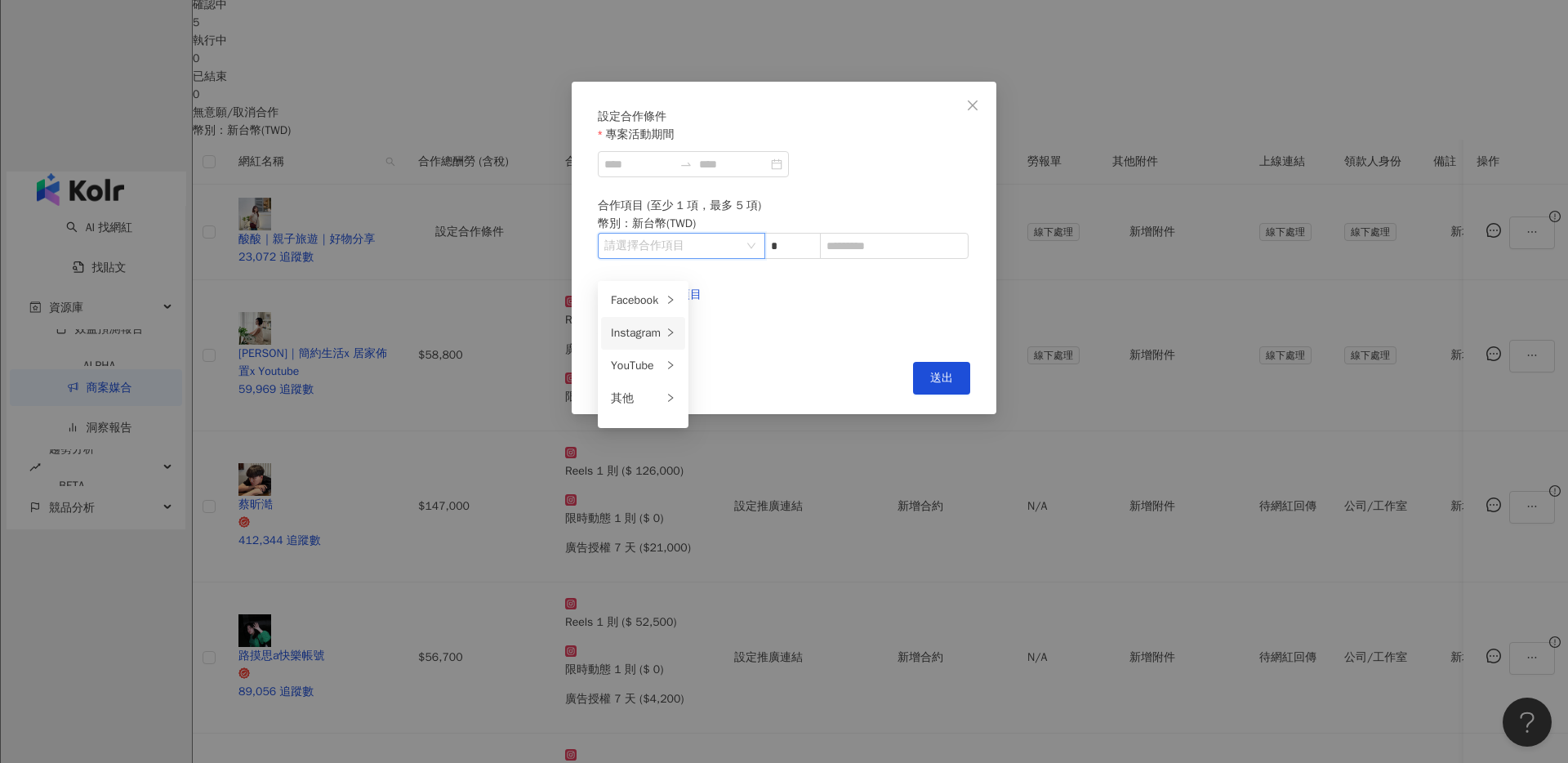 click on "Instagram" at bounding box center [636, 333] 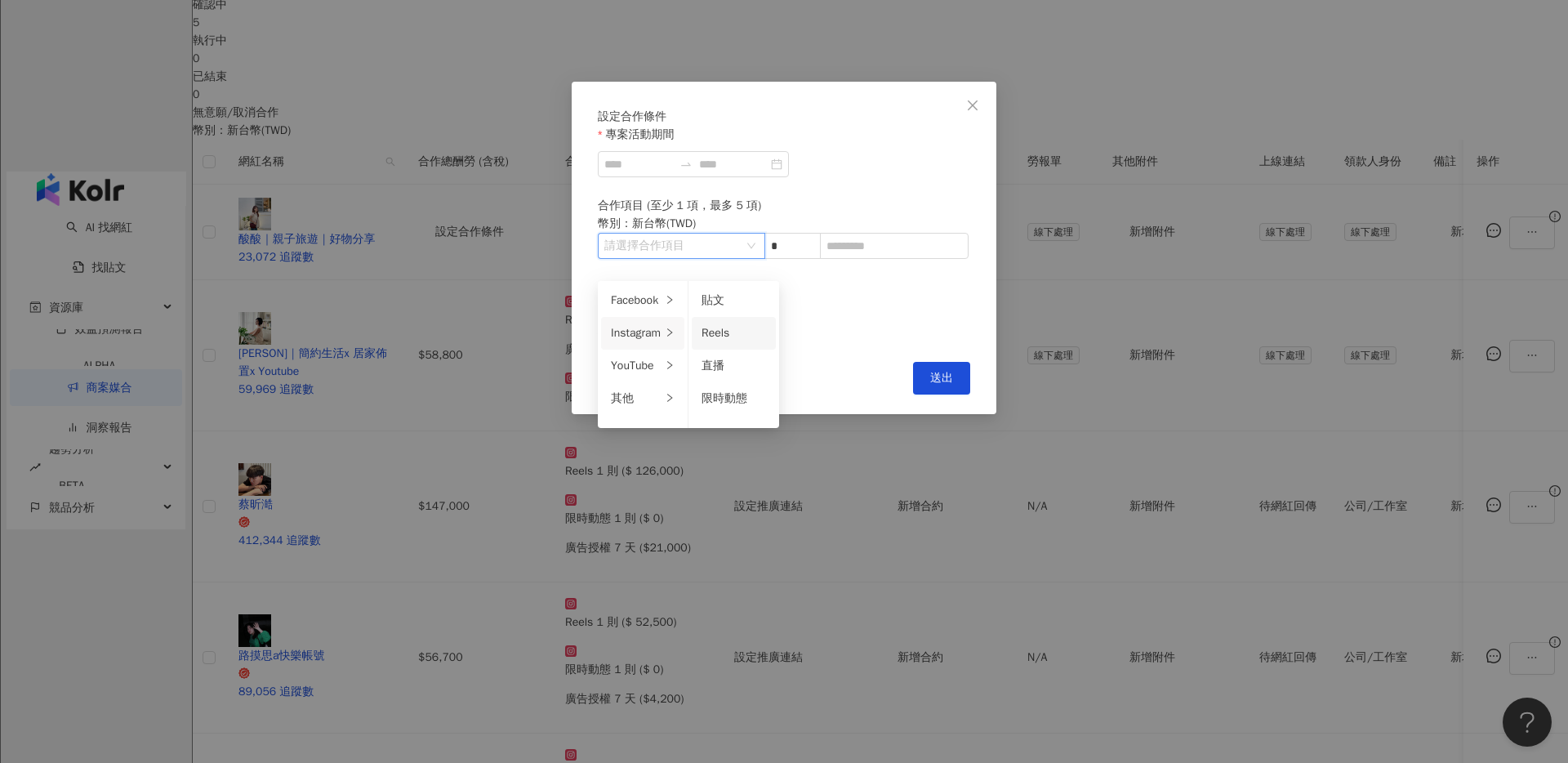 click on "Reels" at bounding box center (733, 333) 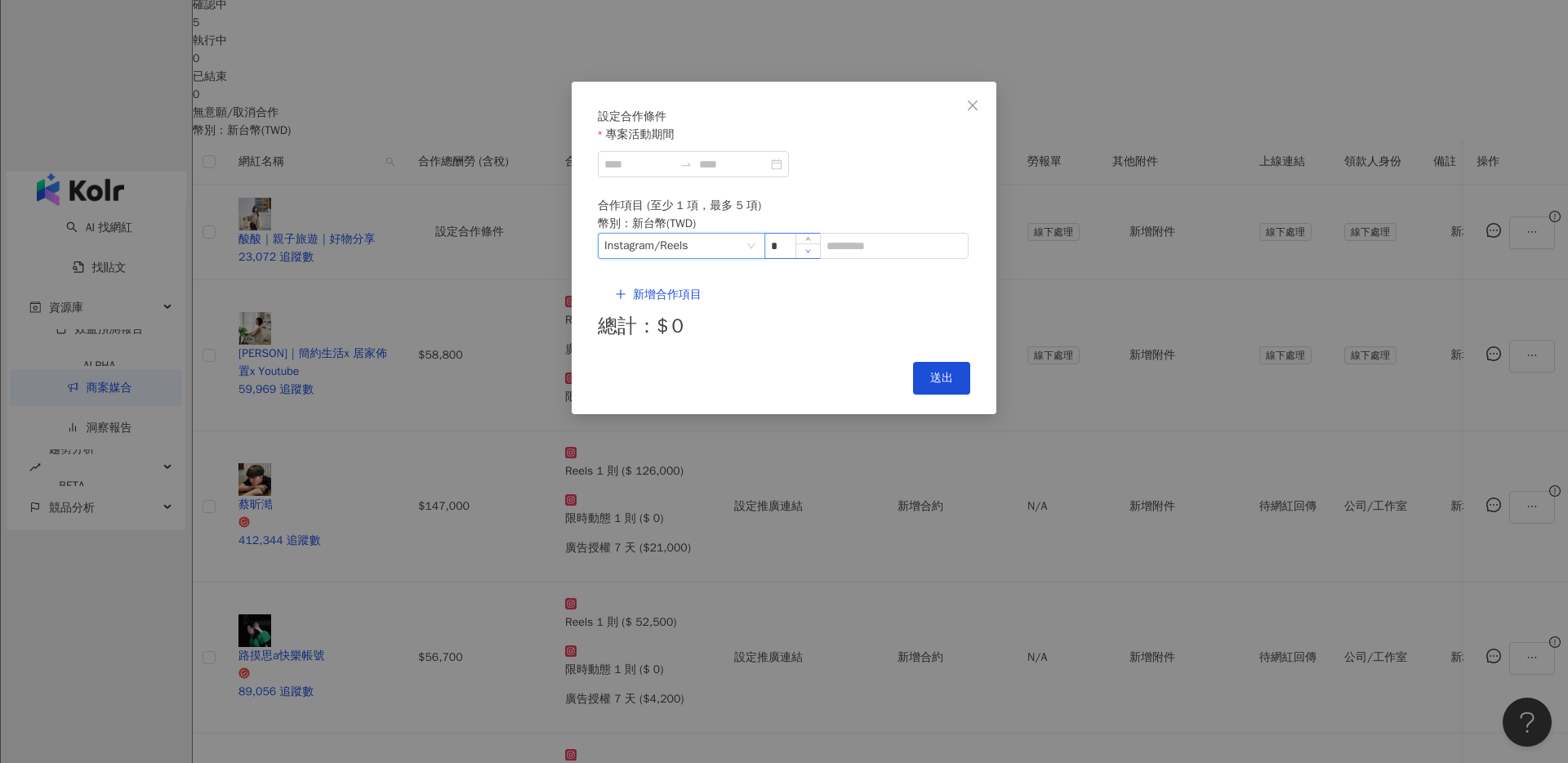 click at bounding box center (808, 251) 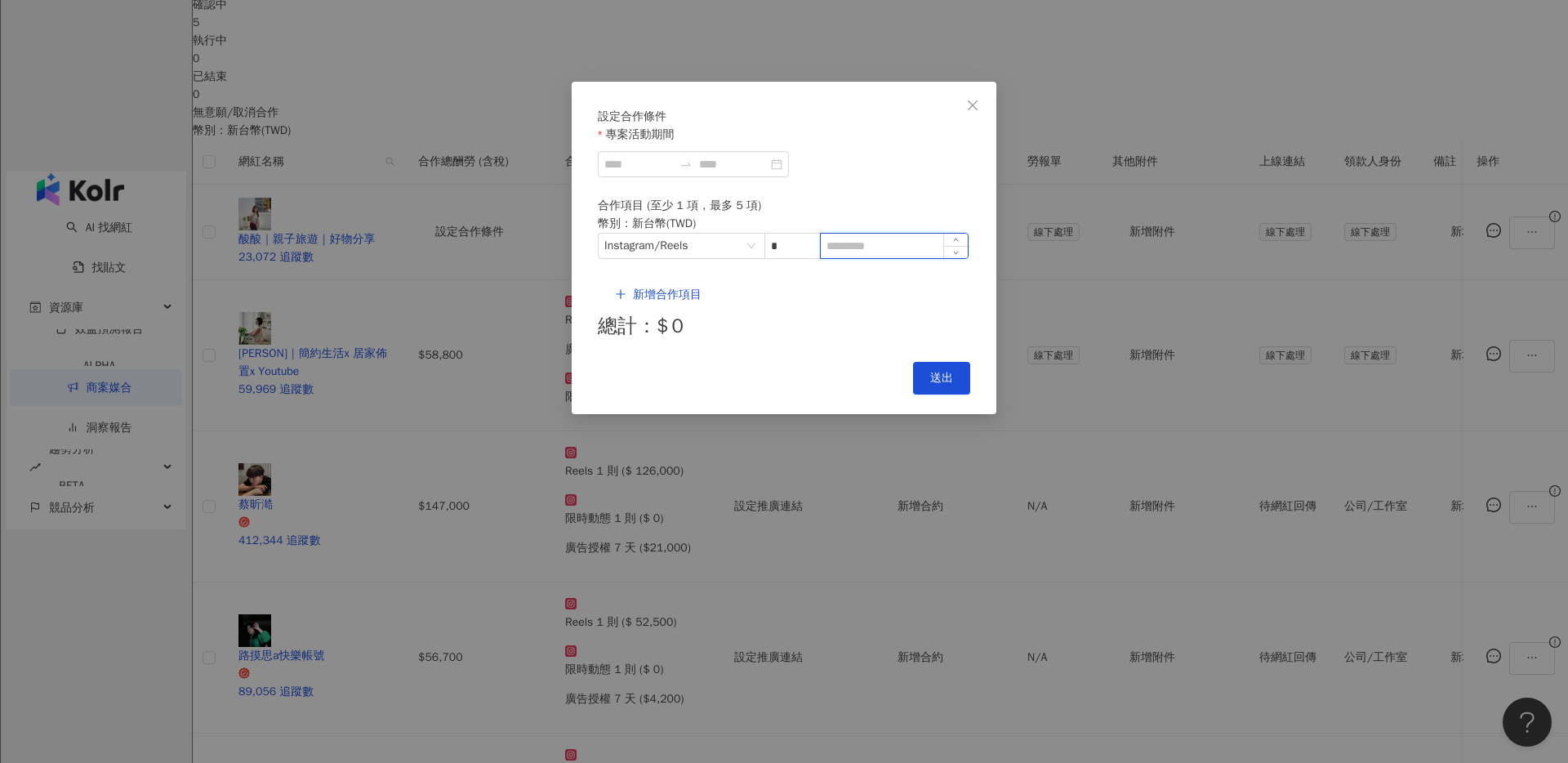 click at bounding box center [894, 246] 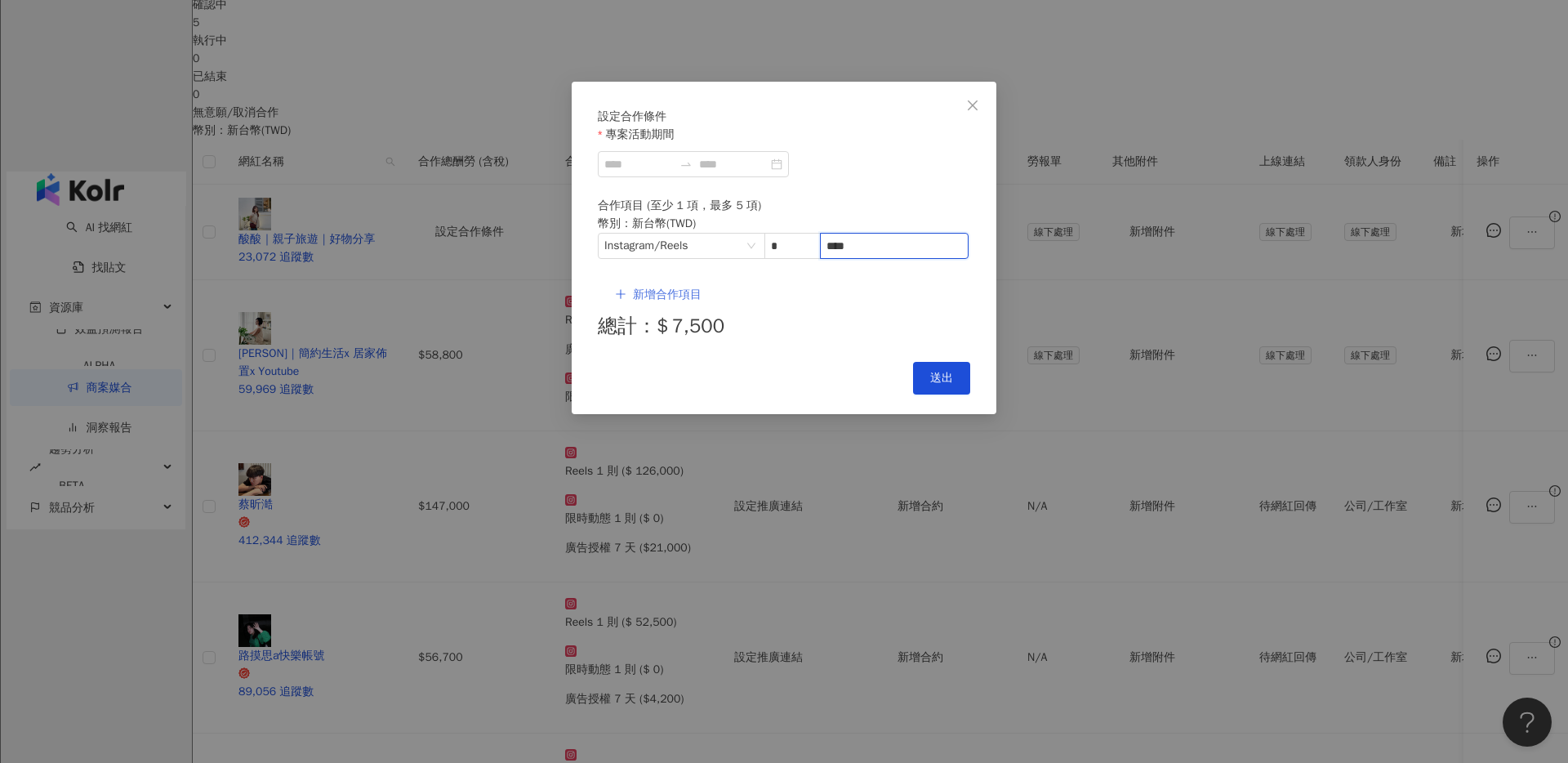 type on "****" 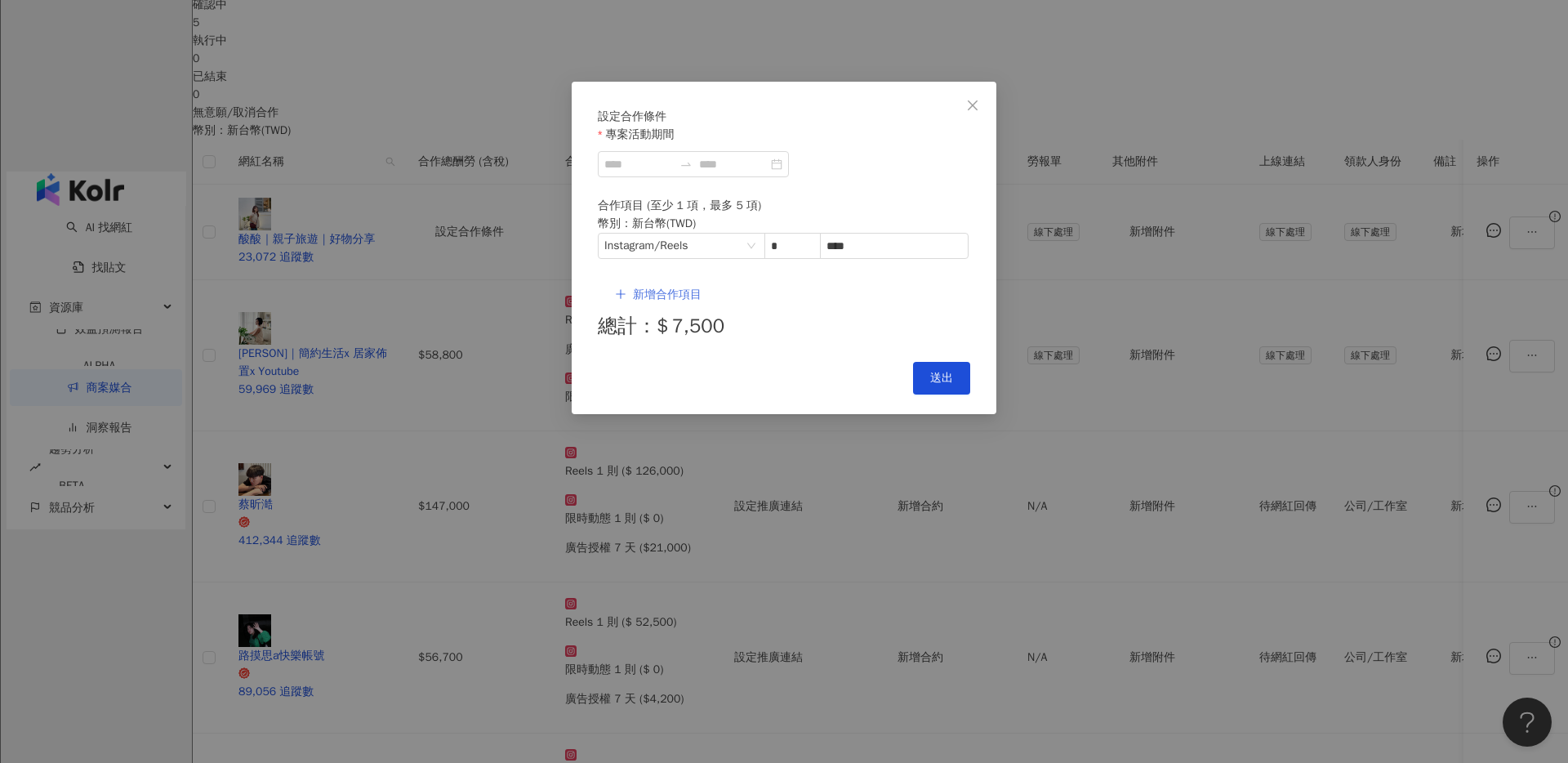 click on "新增合作項目" at bounding box center (667, 295) 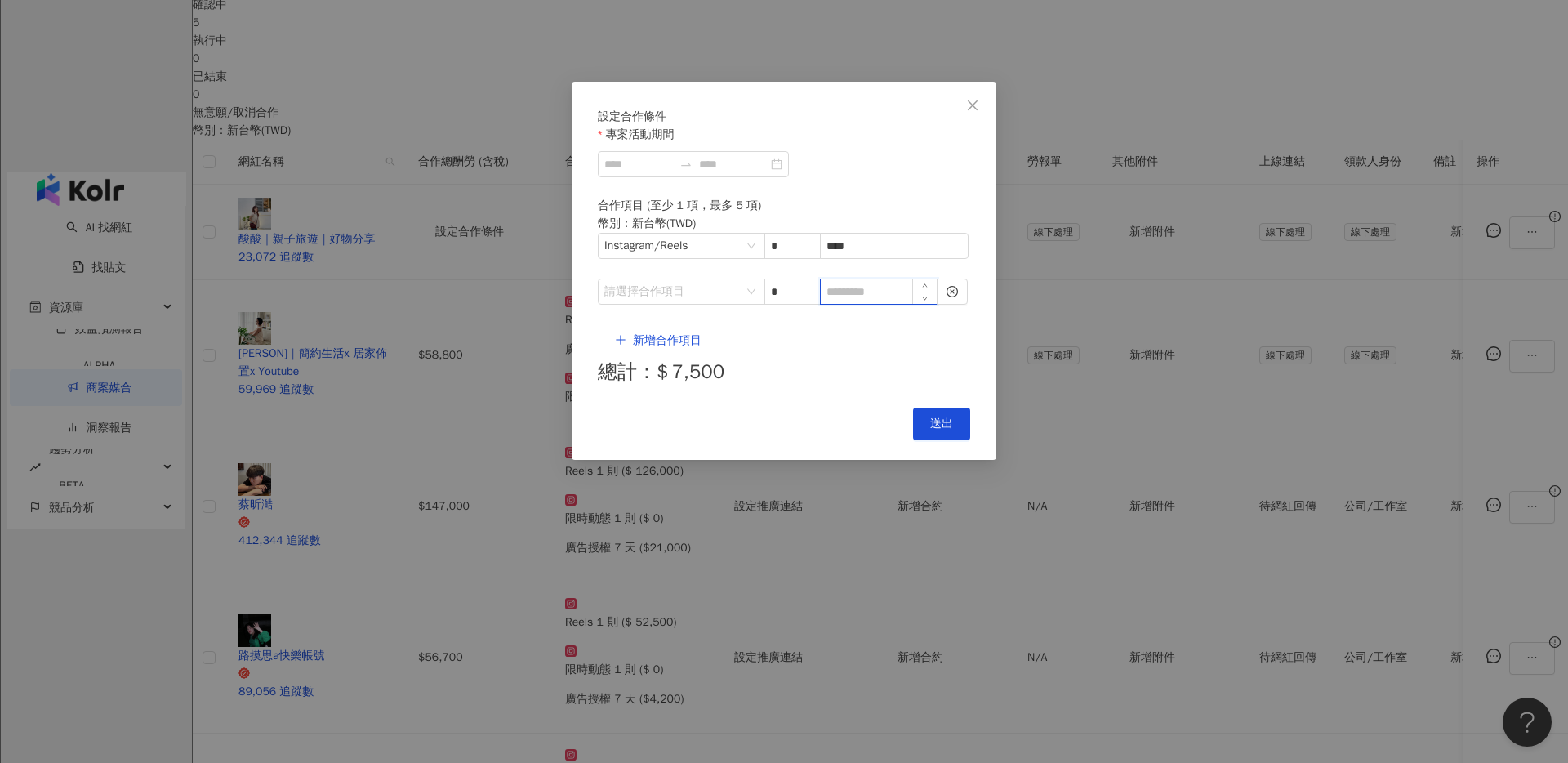 click at bounding box center [879, 292] 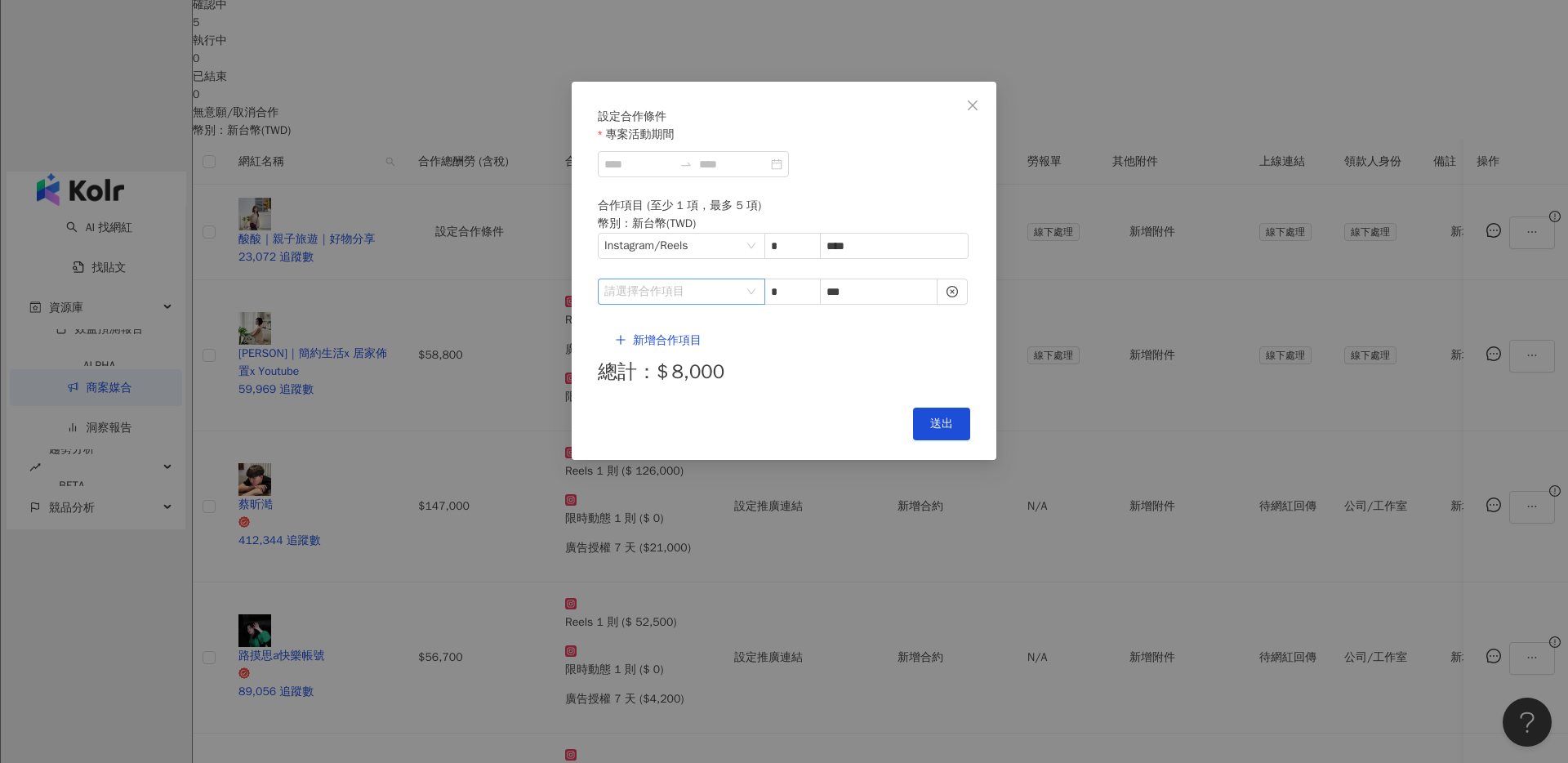 click at bounding box center [673, 292] 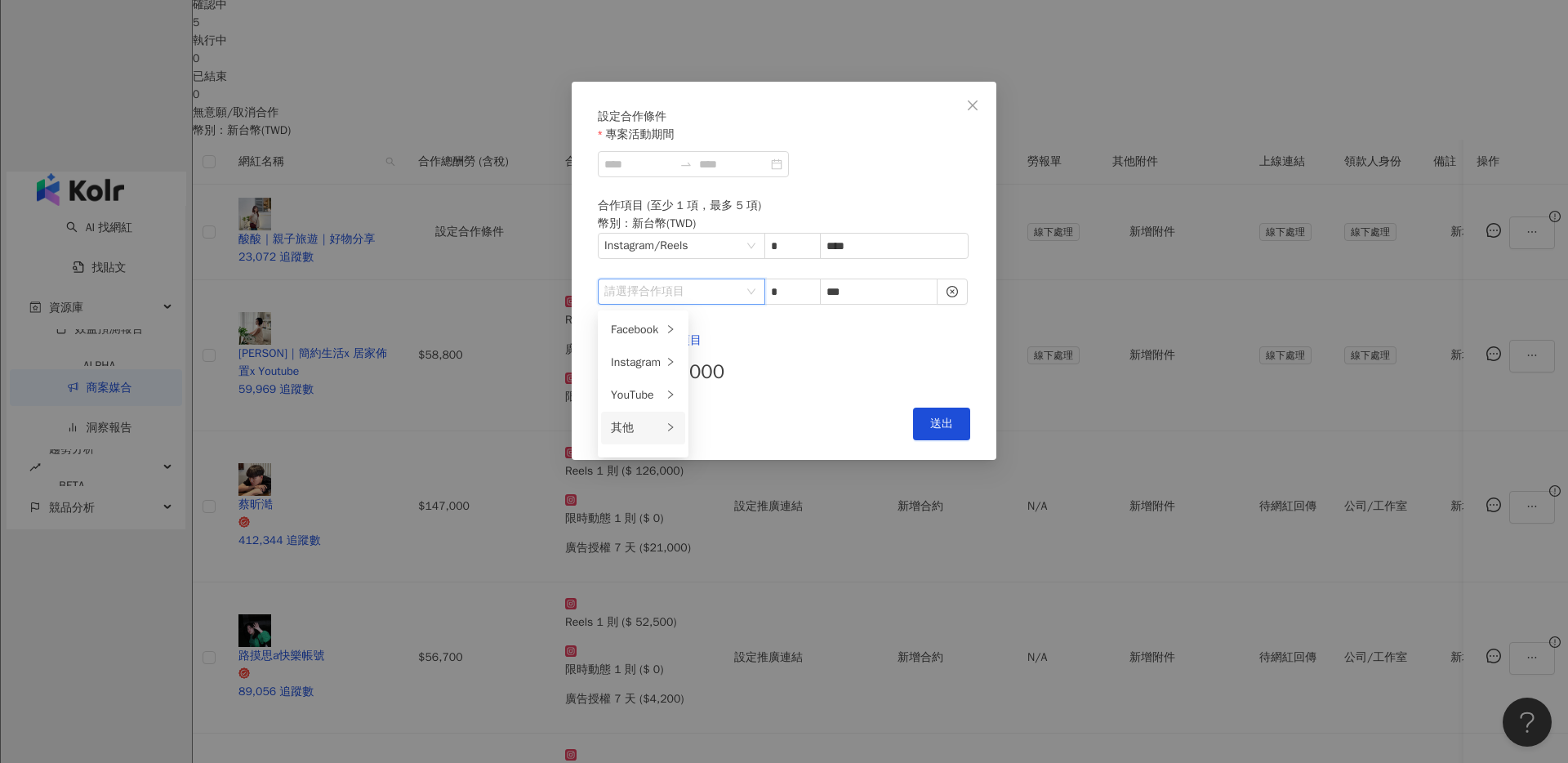 click on "其他" at bounding box center [636, 428] 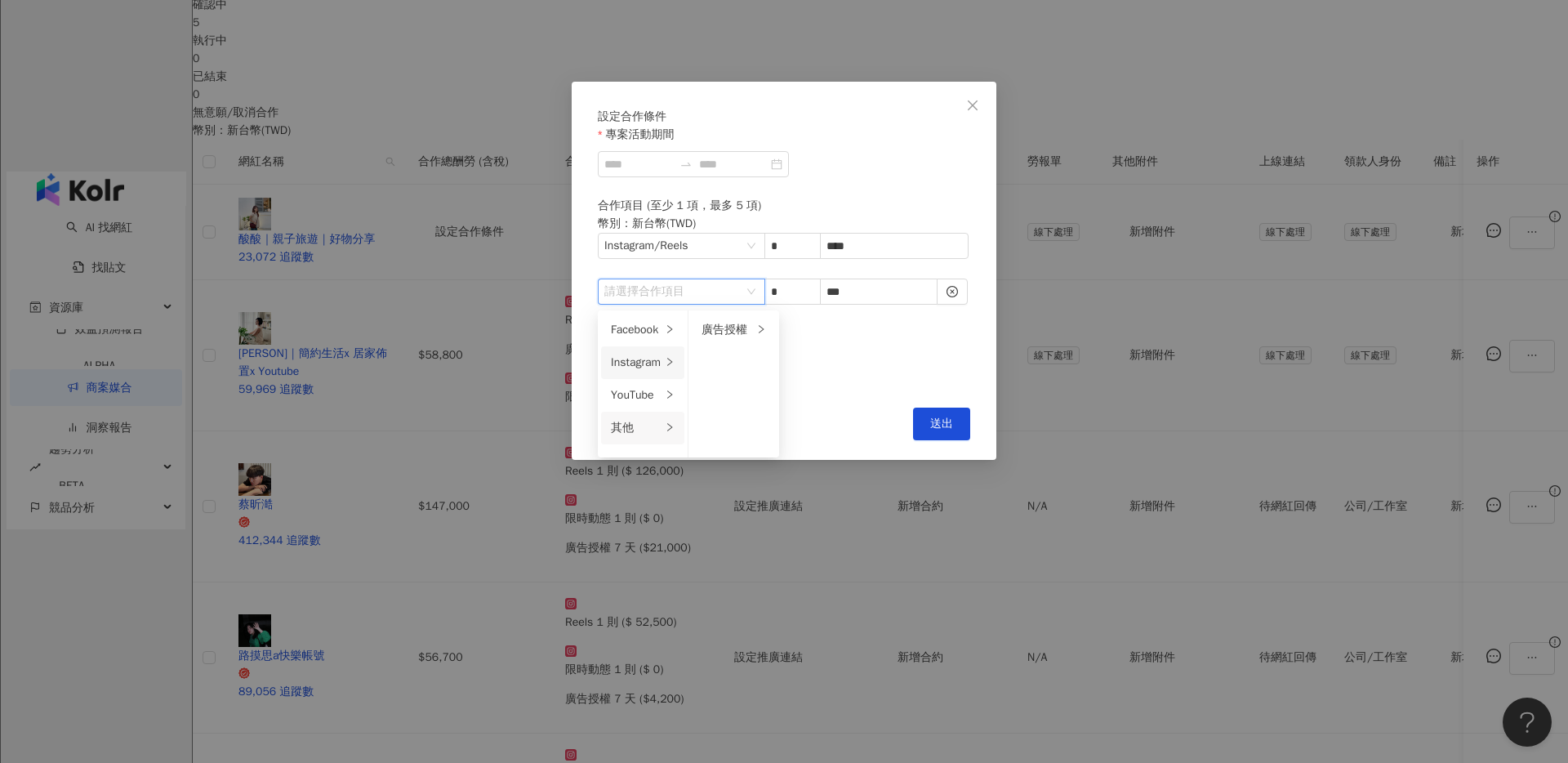 click on "Instagram" at bounding box center (636, 363) 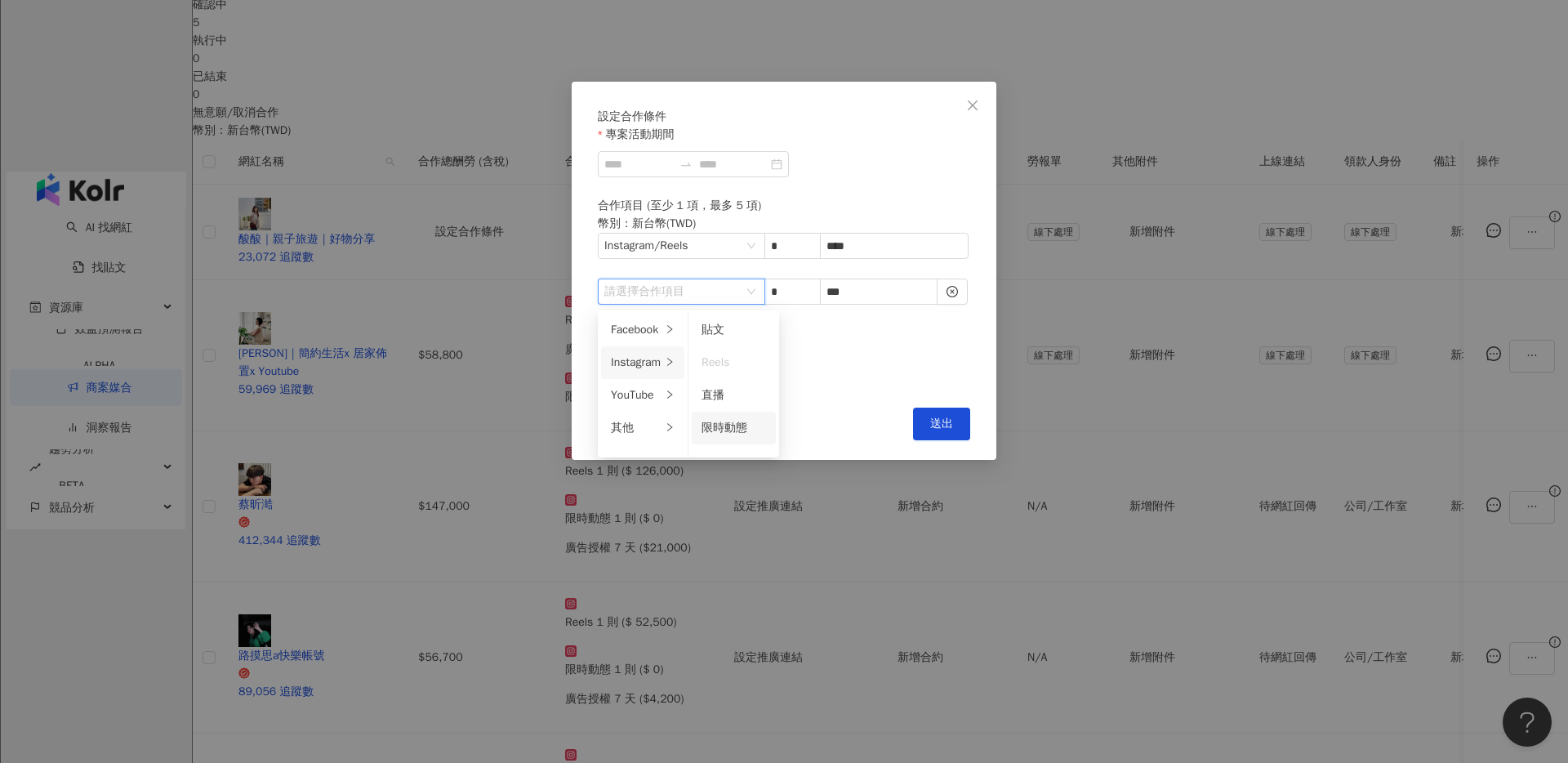 click on "限時動態" at bounding box center (733, 428) 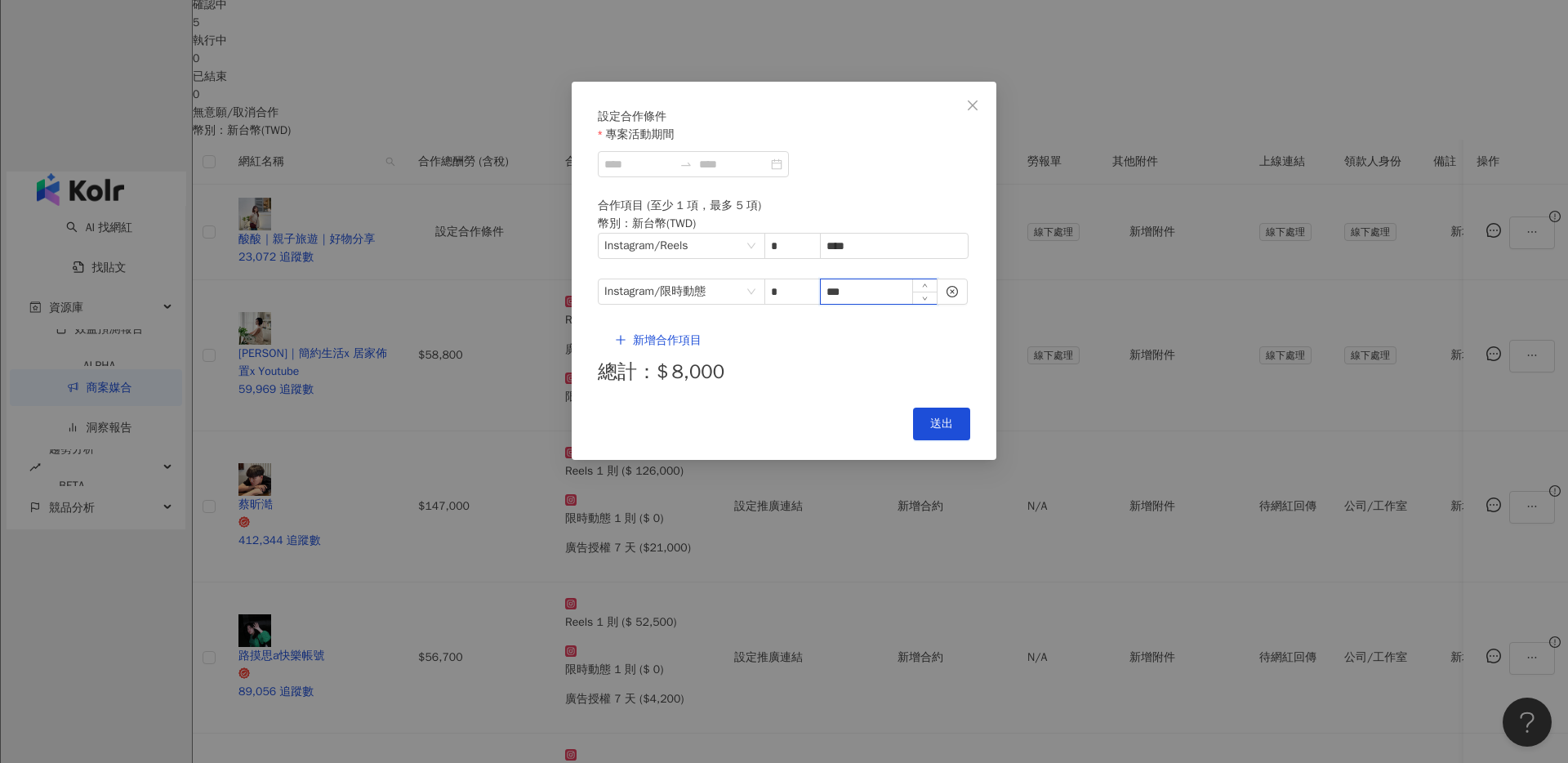 click on "***" at bounding box center [879, 292] 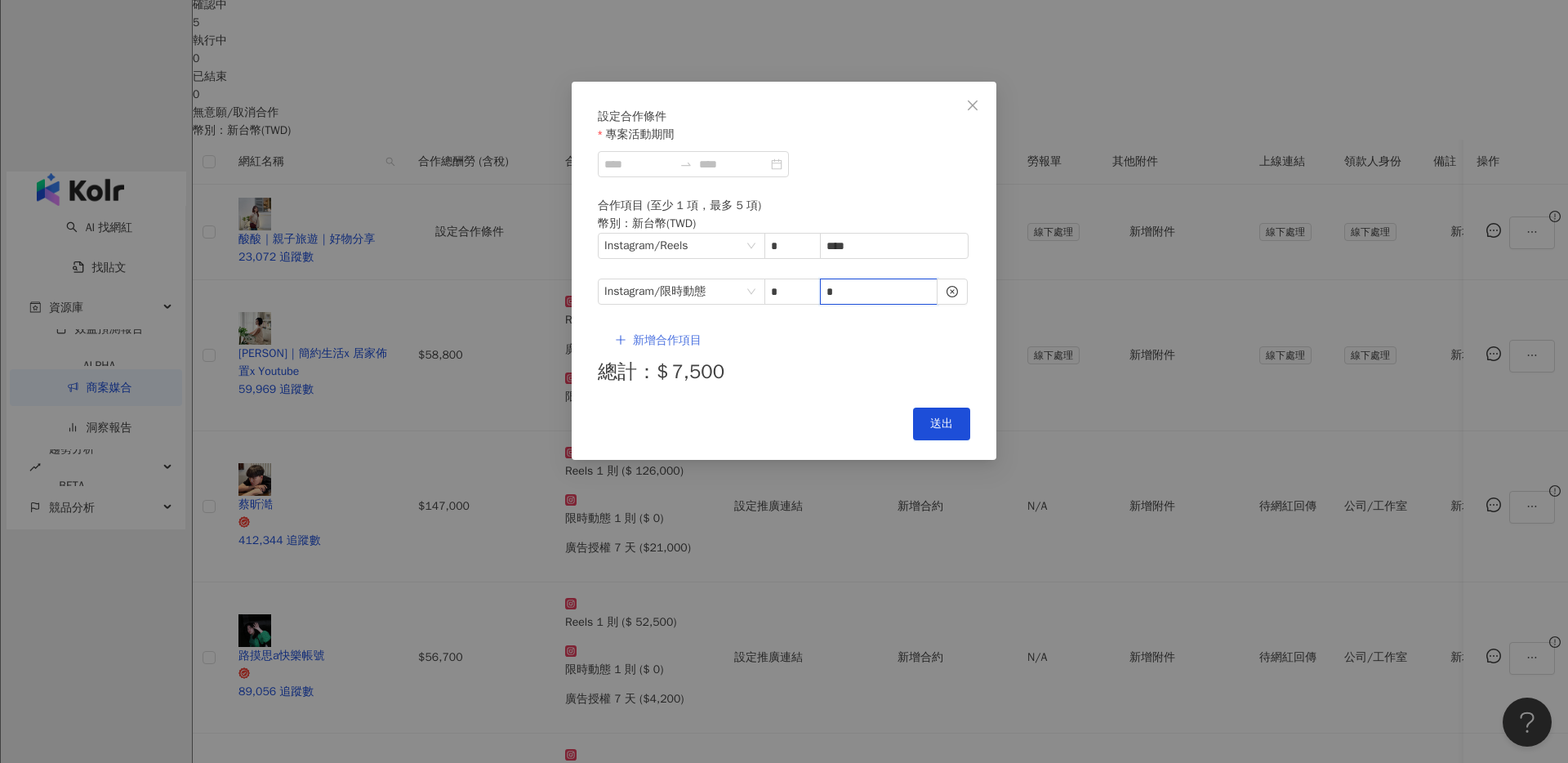 type on "*" 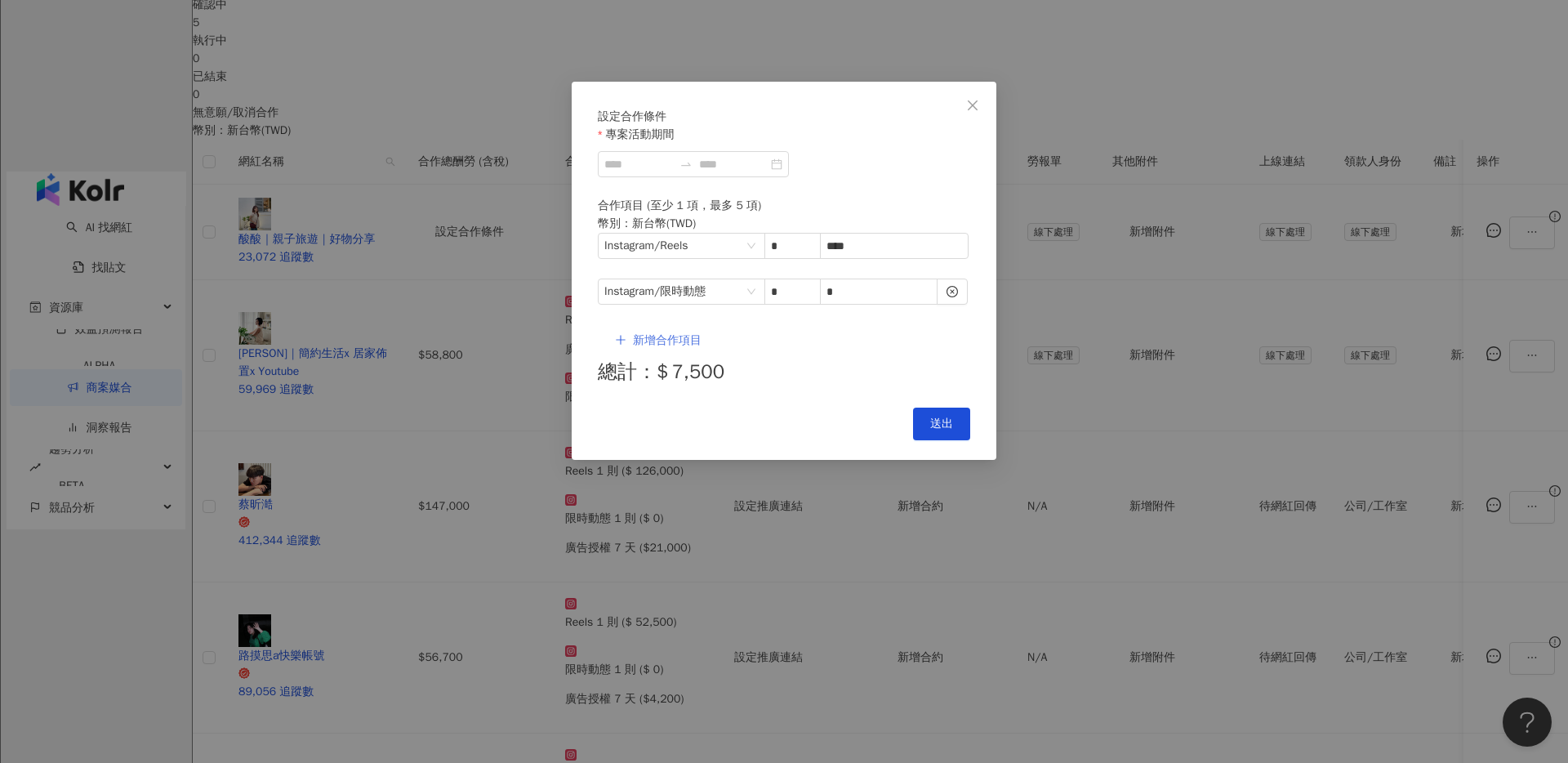 click on "新增合作項目" at bounding box center [667, 341] 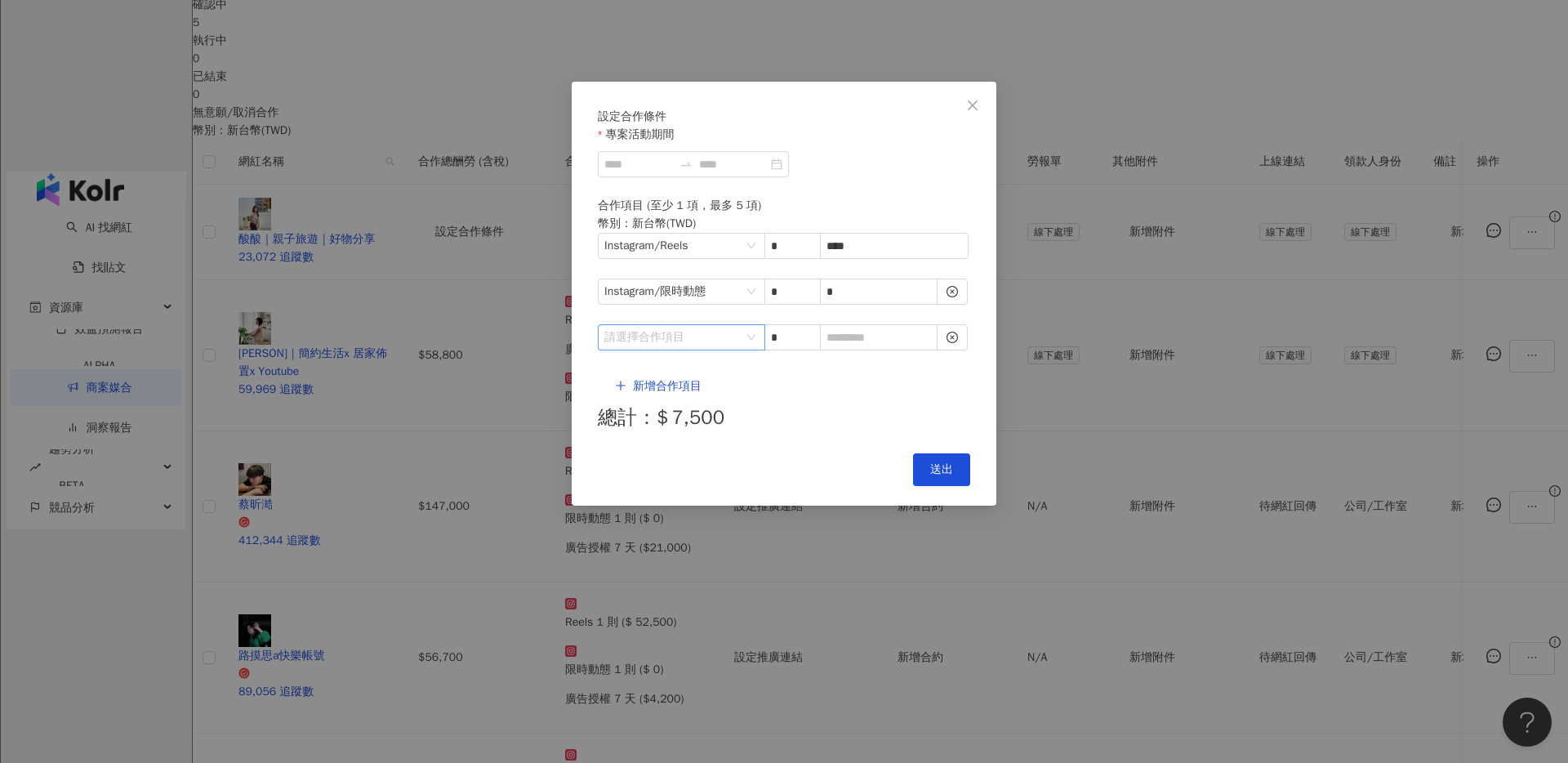click at bounding box center (673, 337) 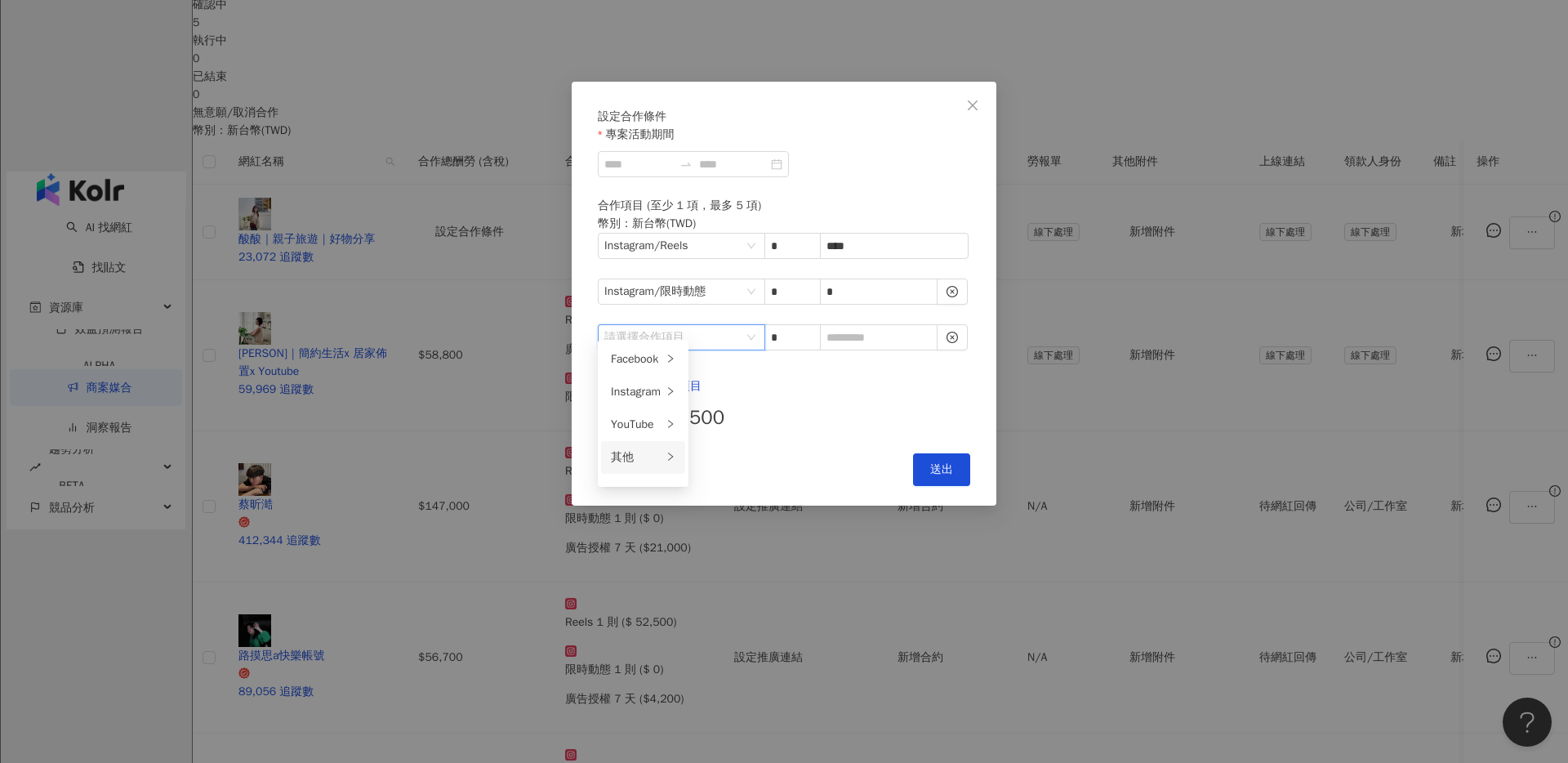 click on "其他" at bounding box center (636, 457) 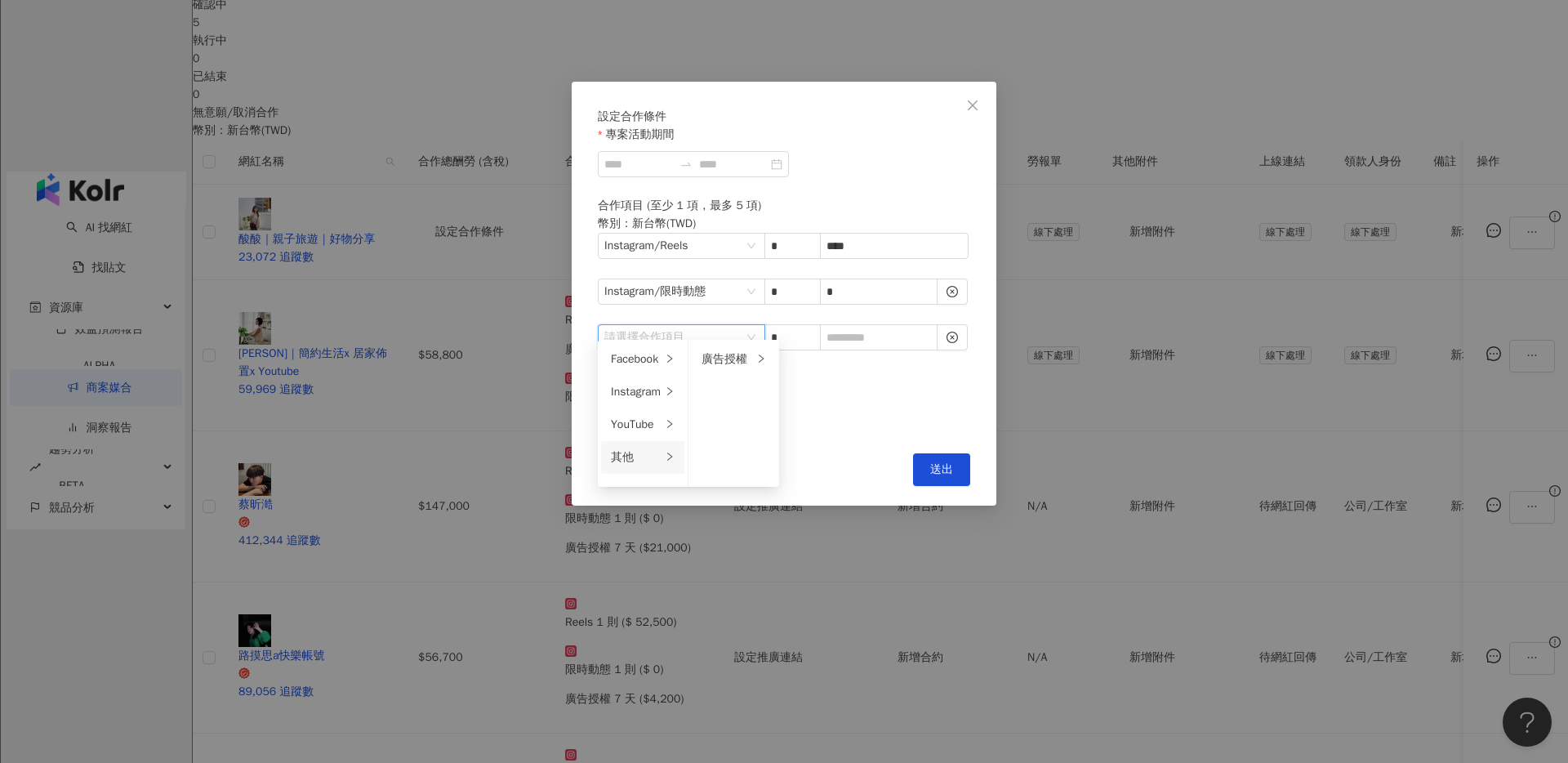 click on "廣告授權" at bounding box center (733, 413) 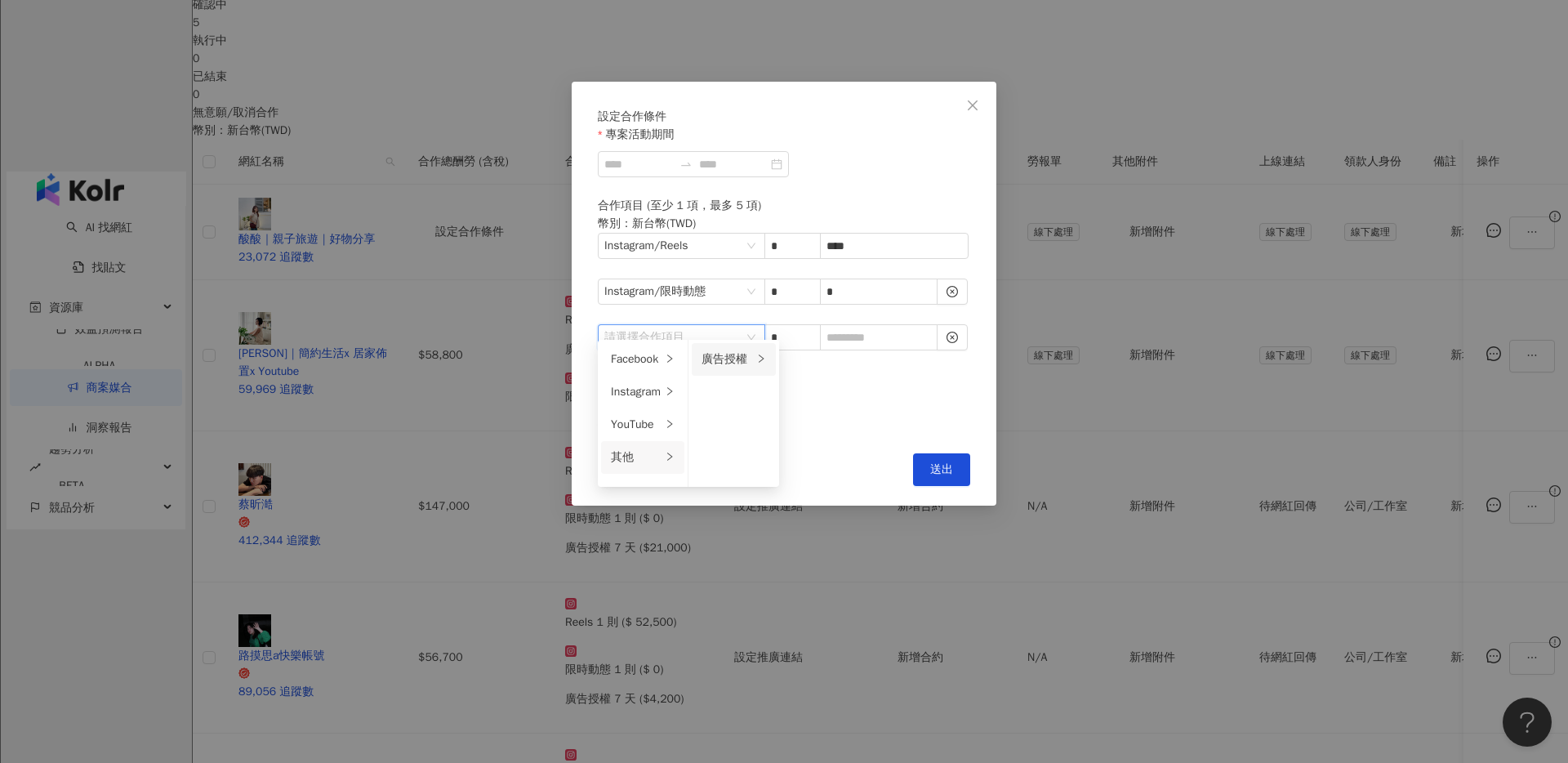 click on "廣告授權" at bounding box center [727, 359] 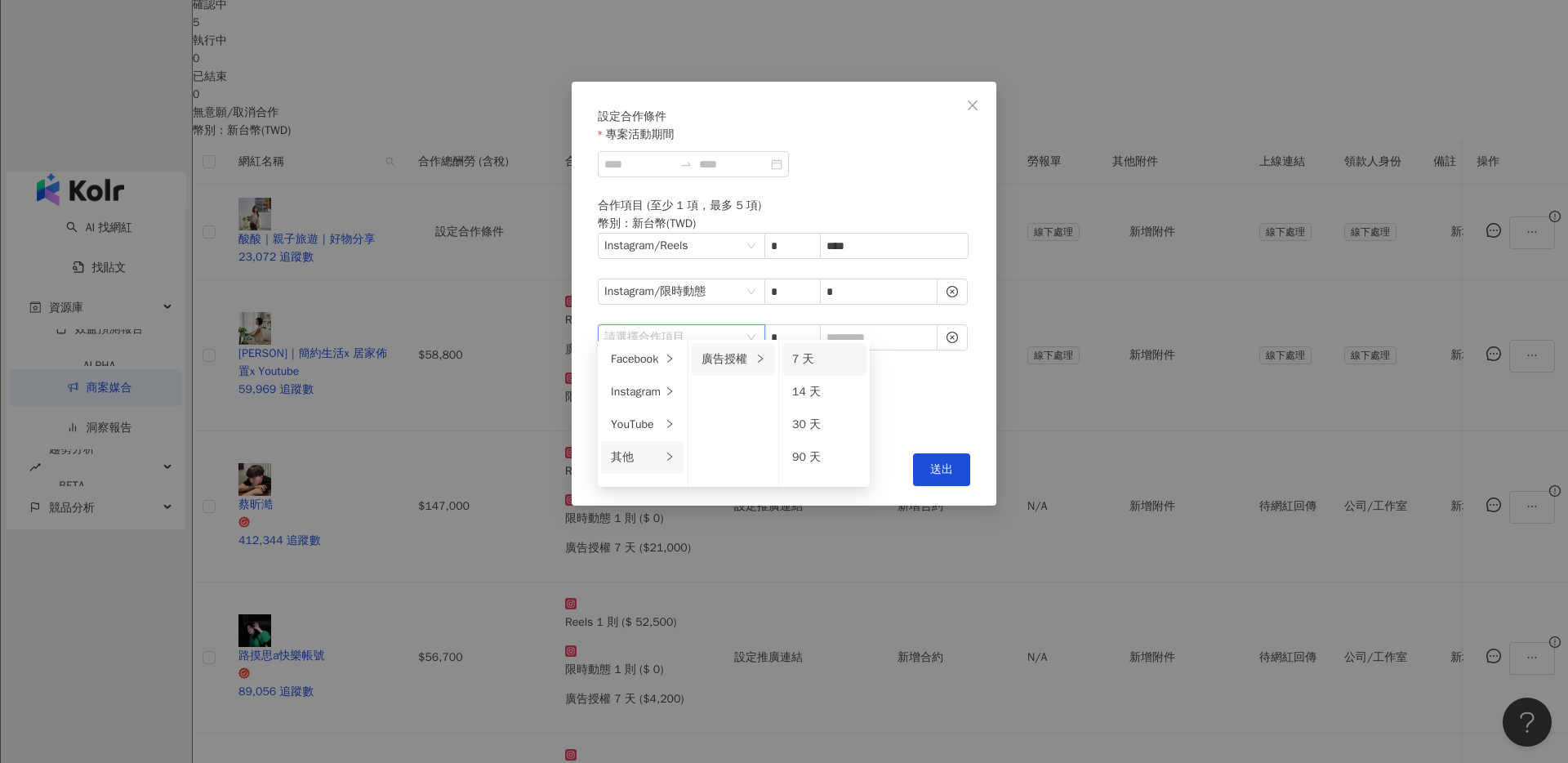 click on "7 天" at bounding box center (803, 359) 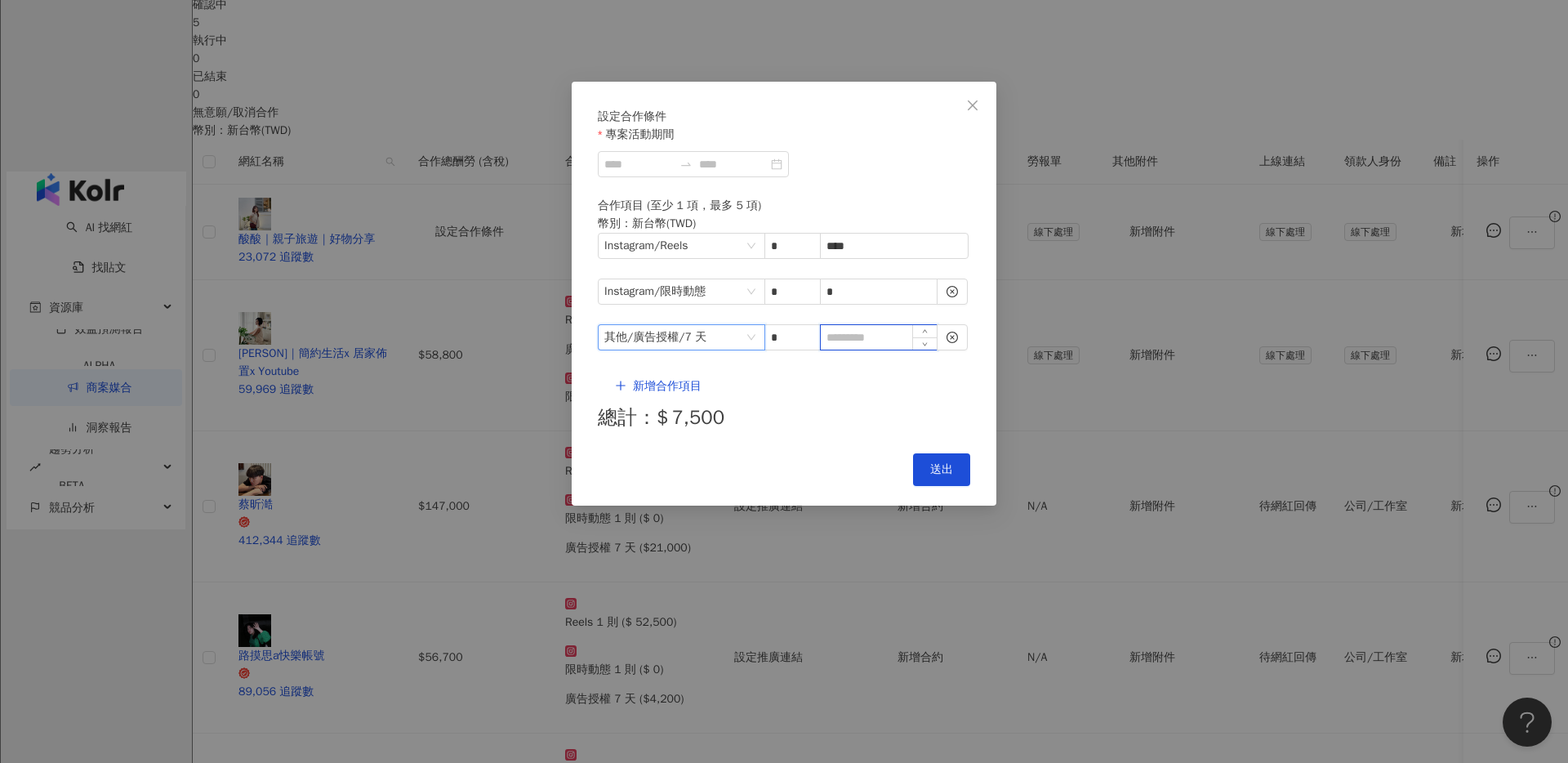 click at bounding box center (879, 337) 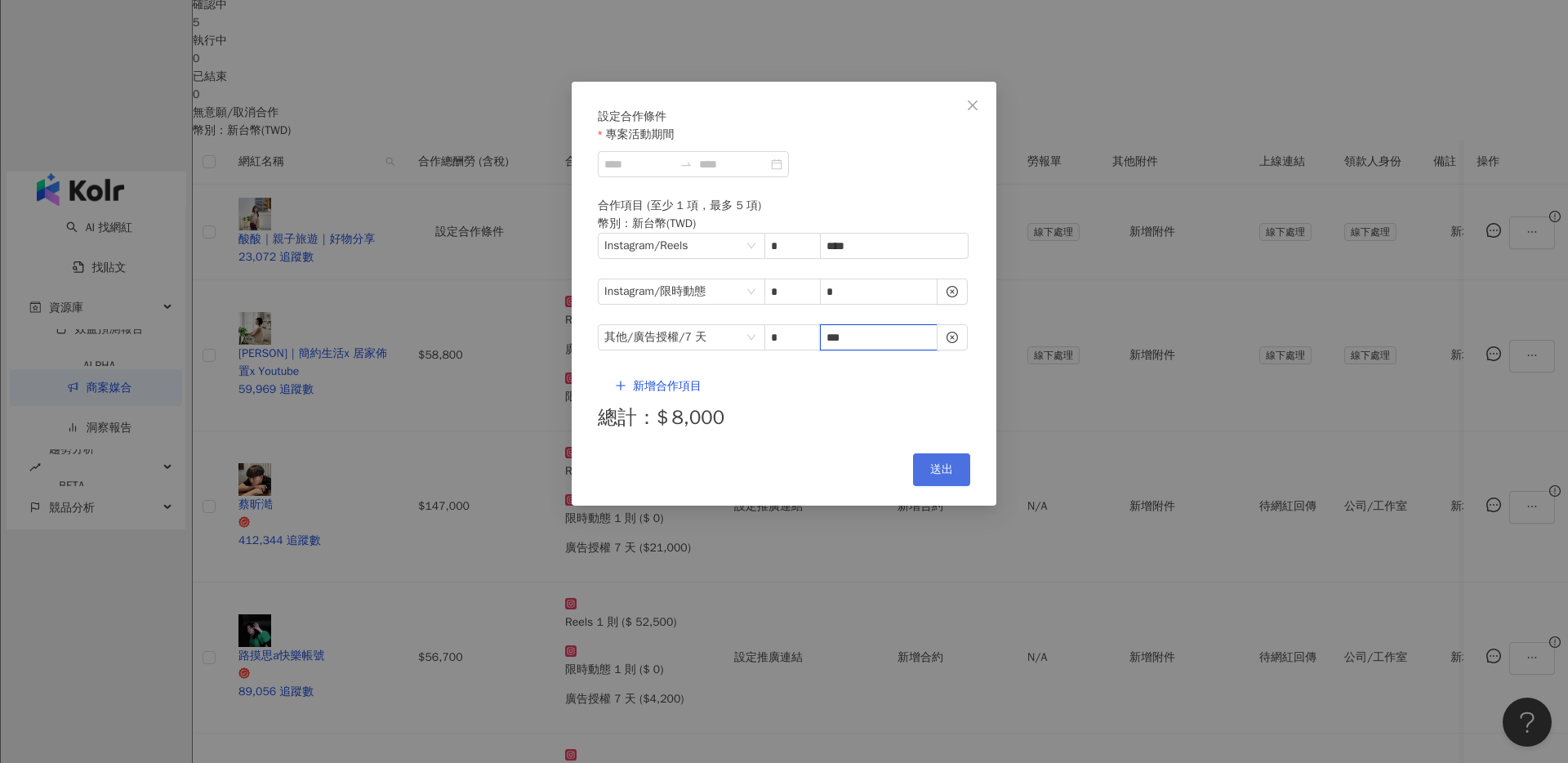 type on "***" 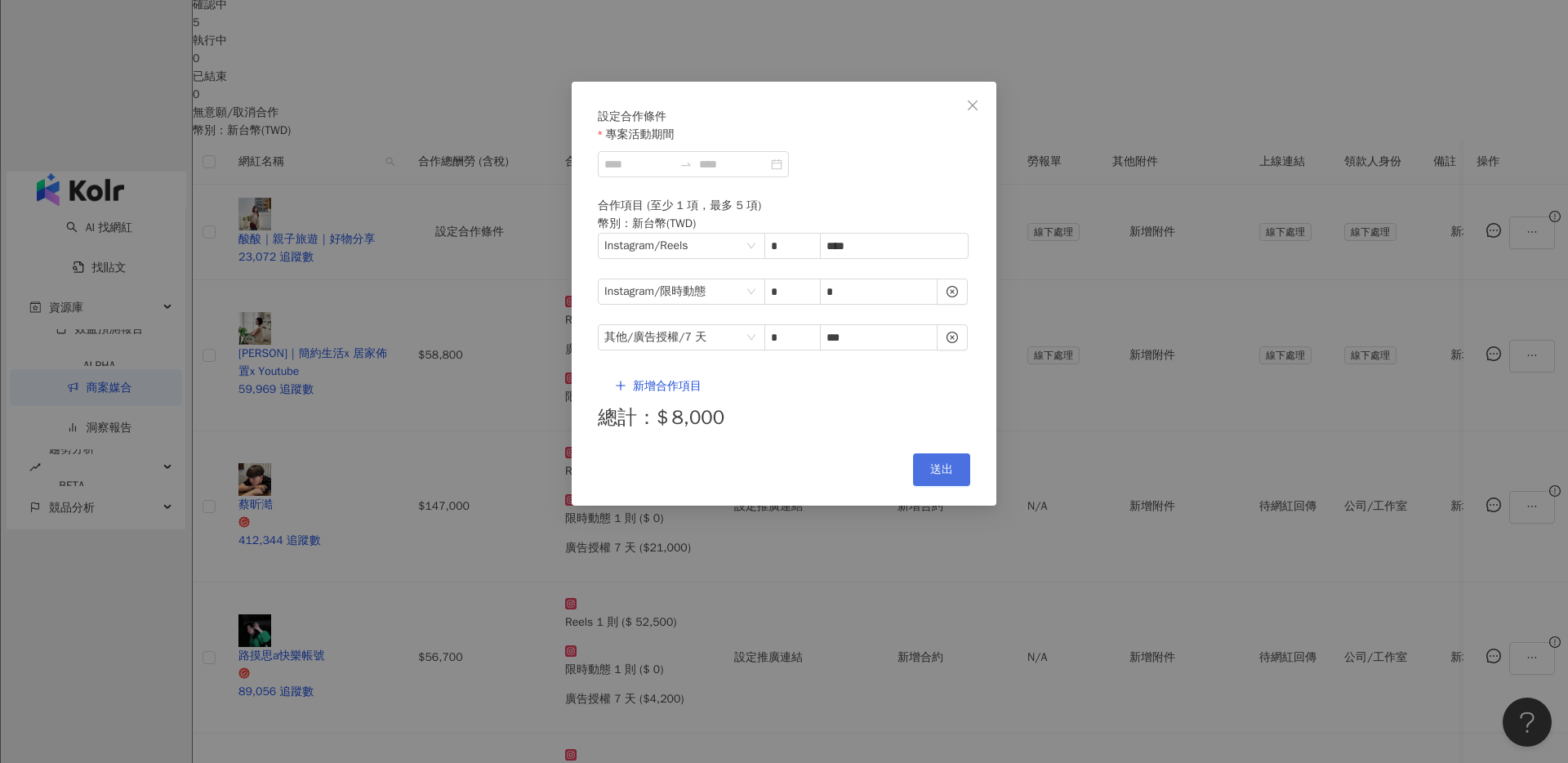 click on "送出" at bounding box center [942, 470] 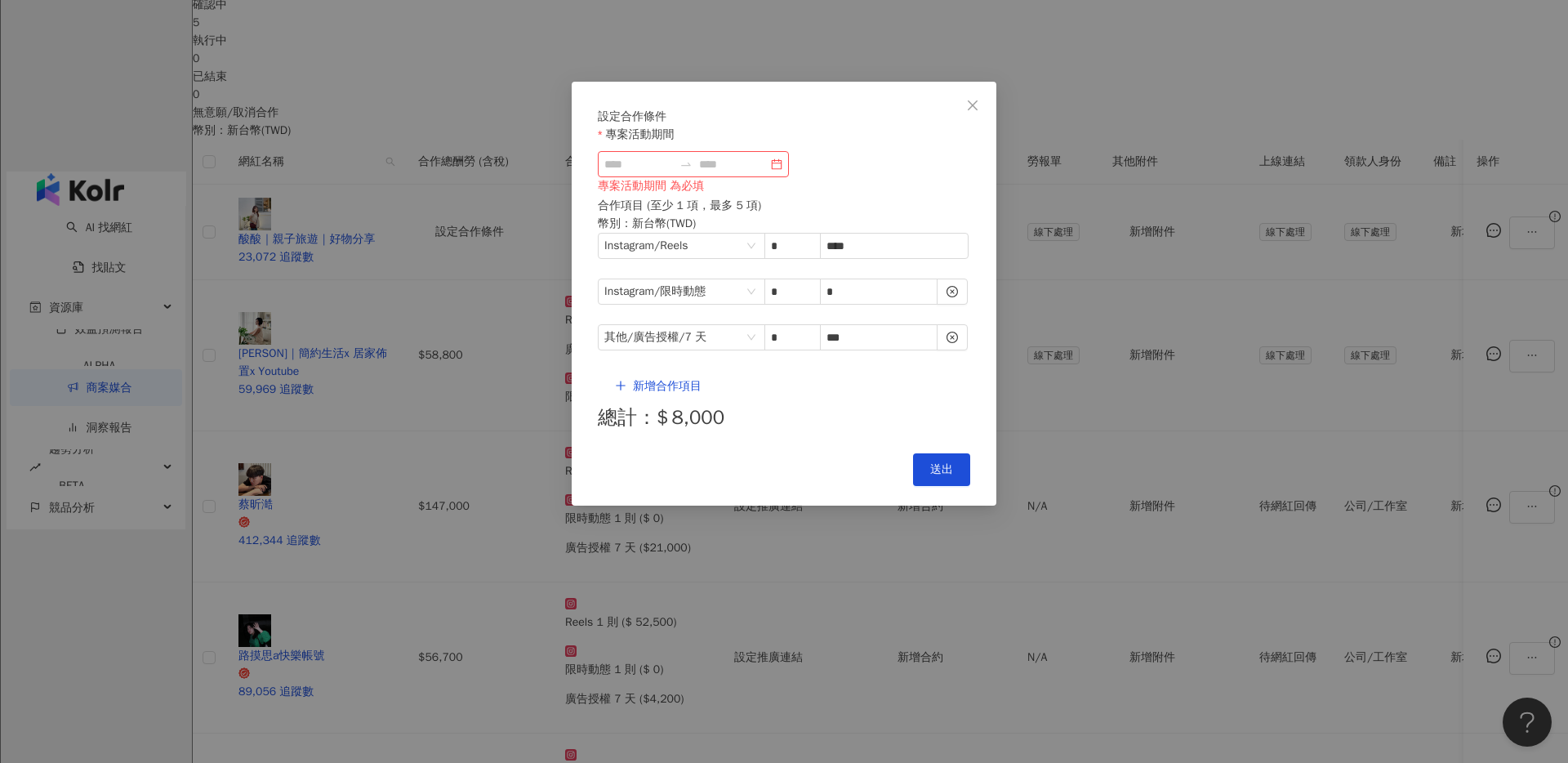 click on "專案活動期間 為必填" at bounding box center (784, 186) 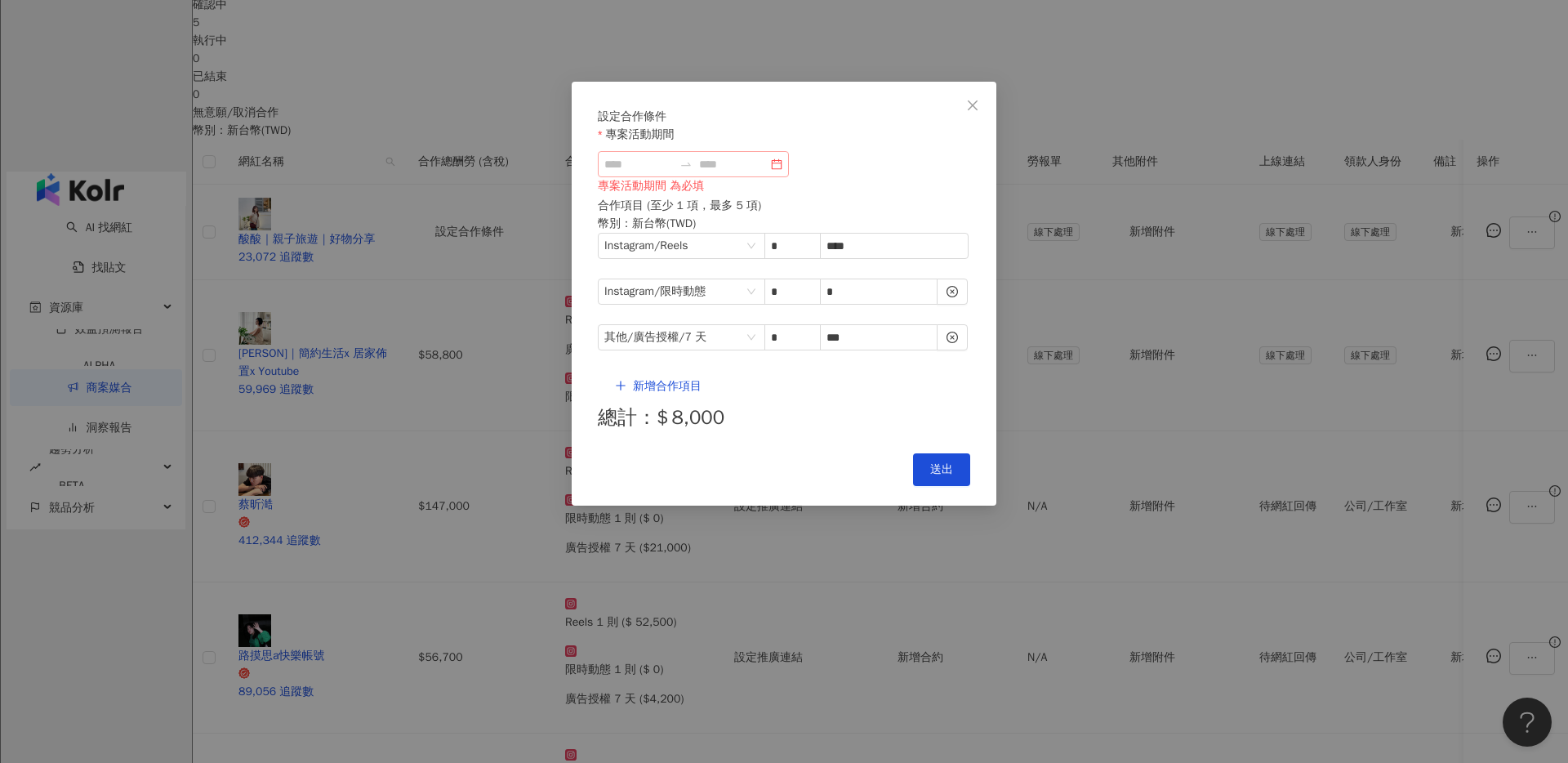 click at bounding box center (693, 164) 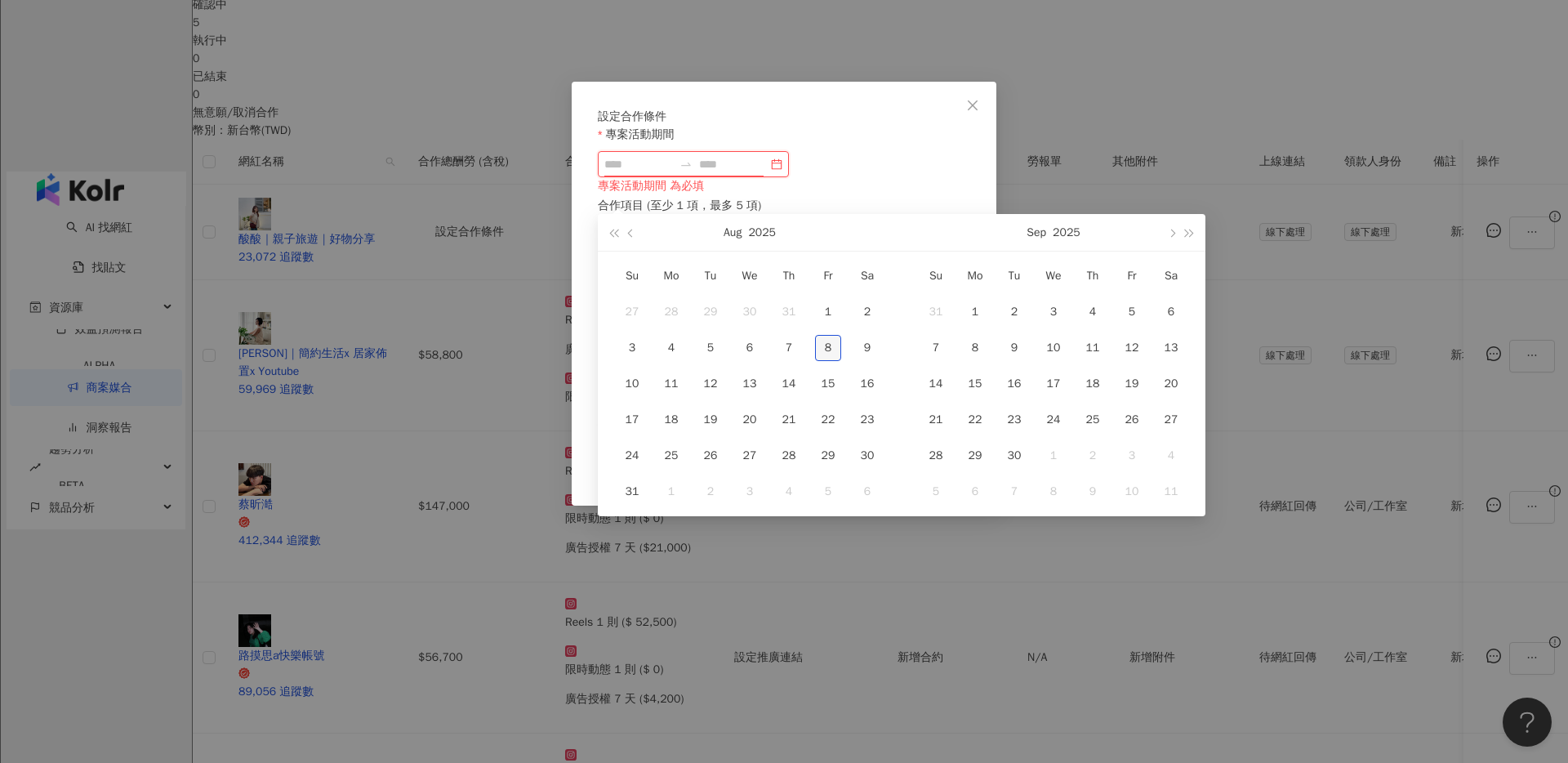 type on "**********" 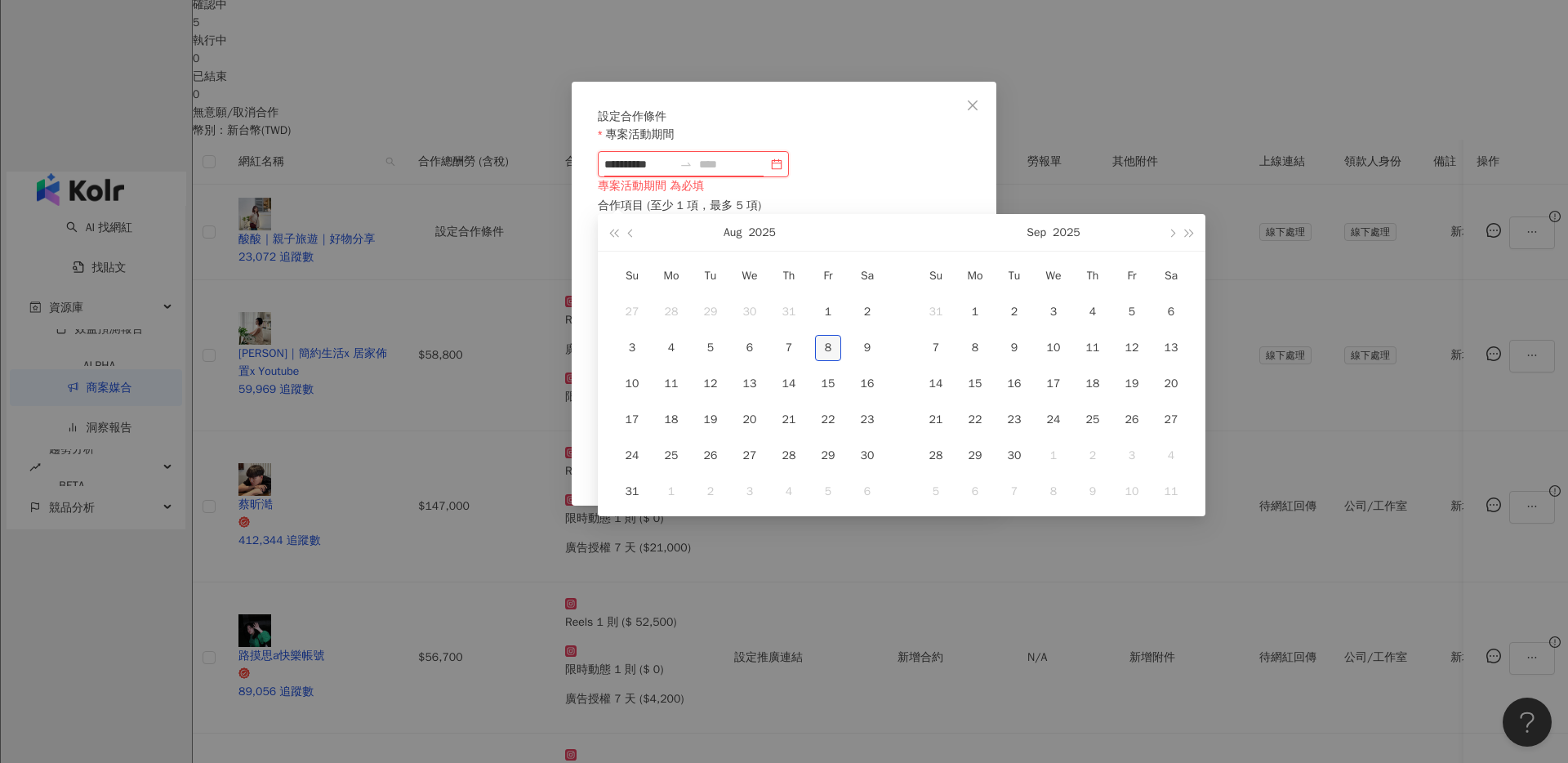 type on "**********" 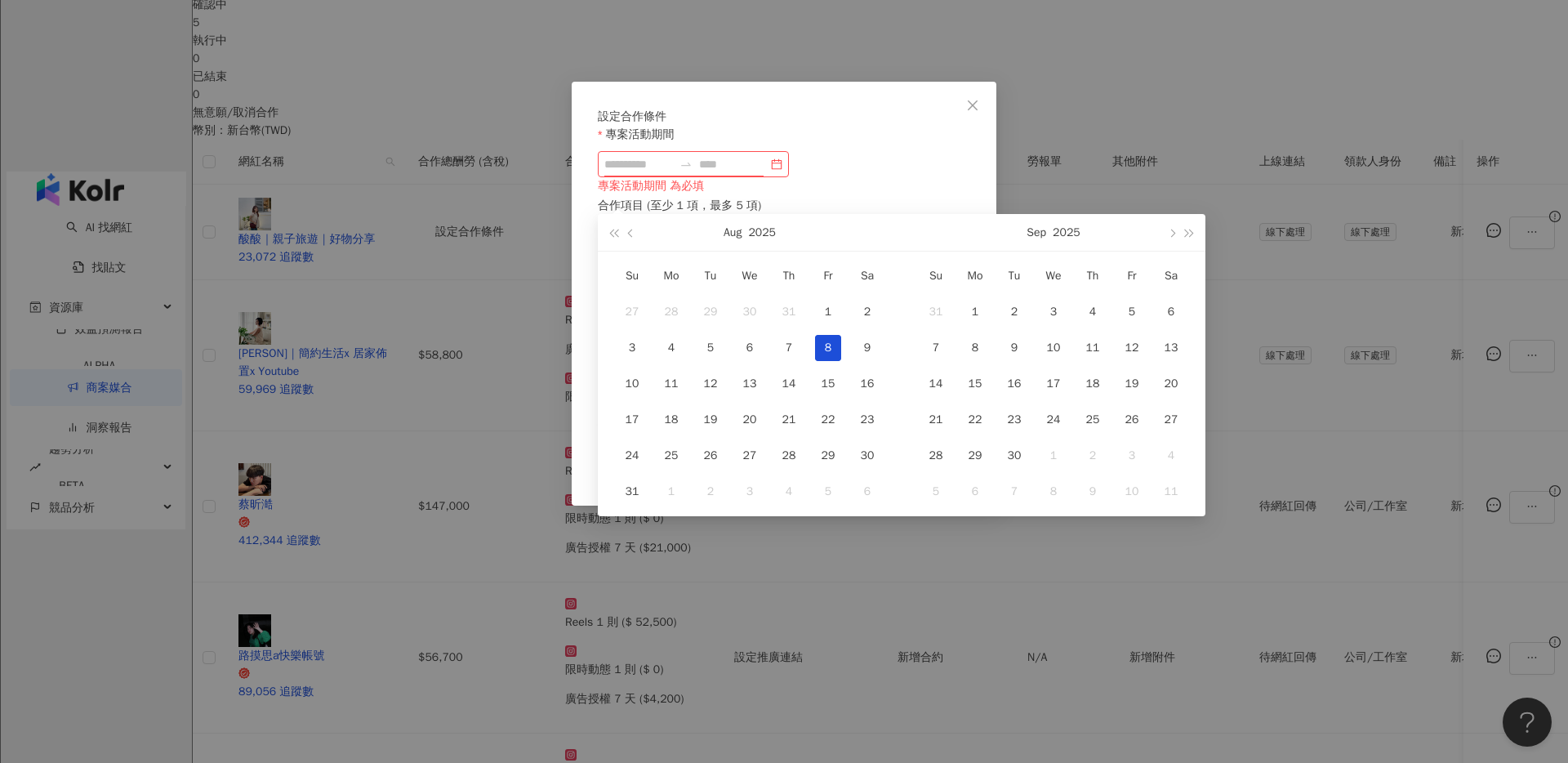 click on "8" at bounding box center (828, 348) 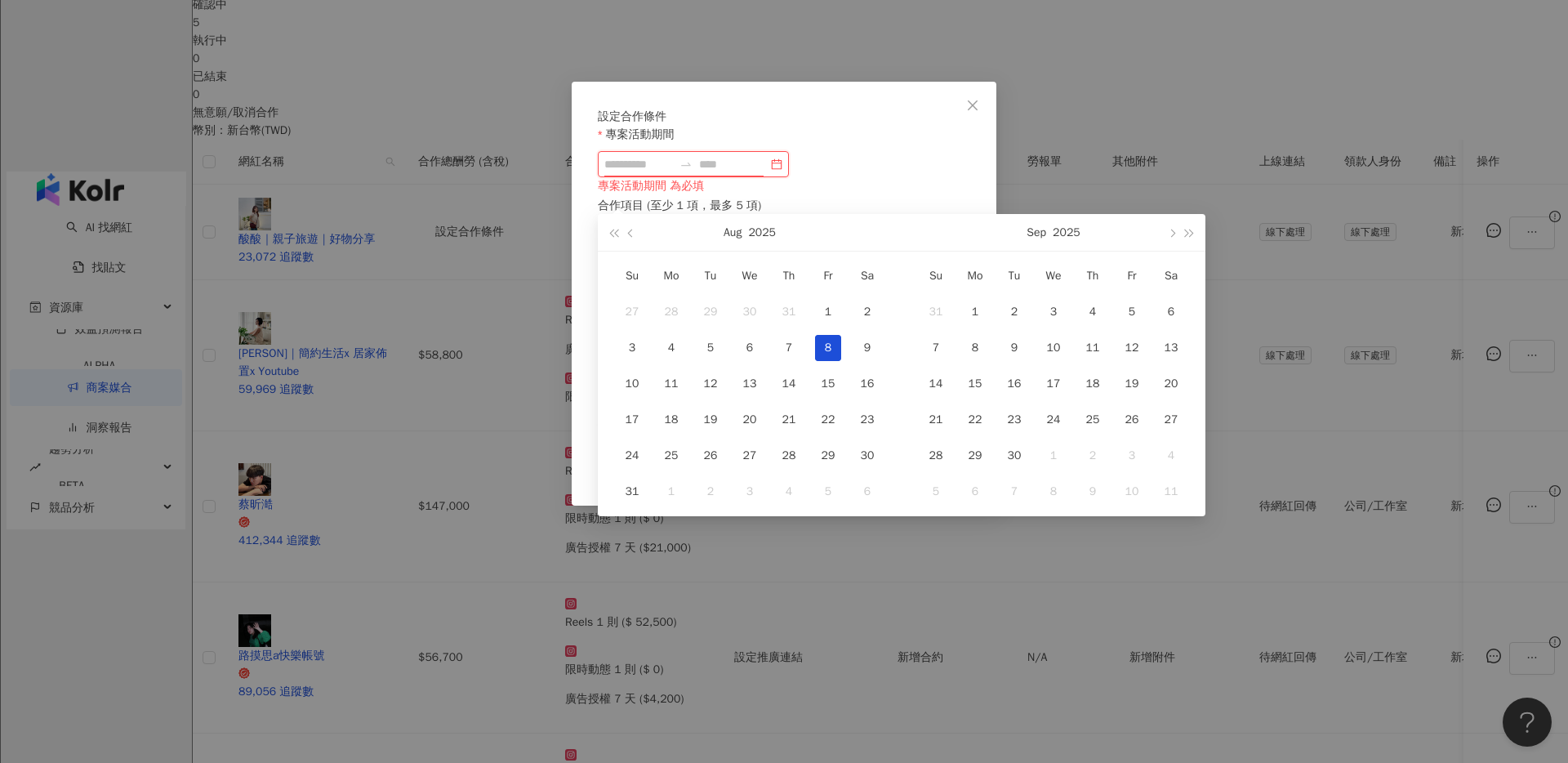 type on "**********" 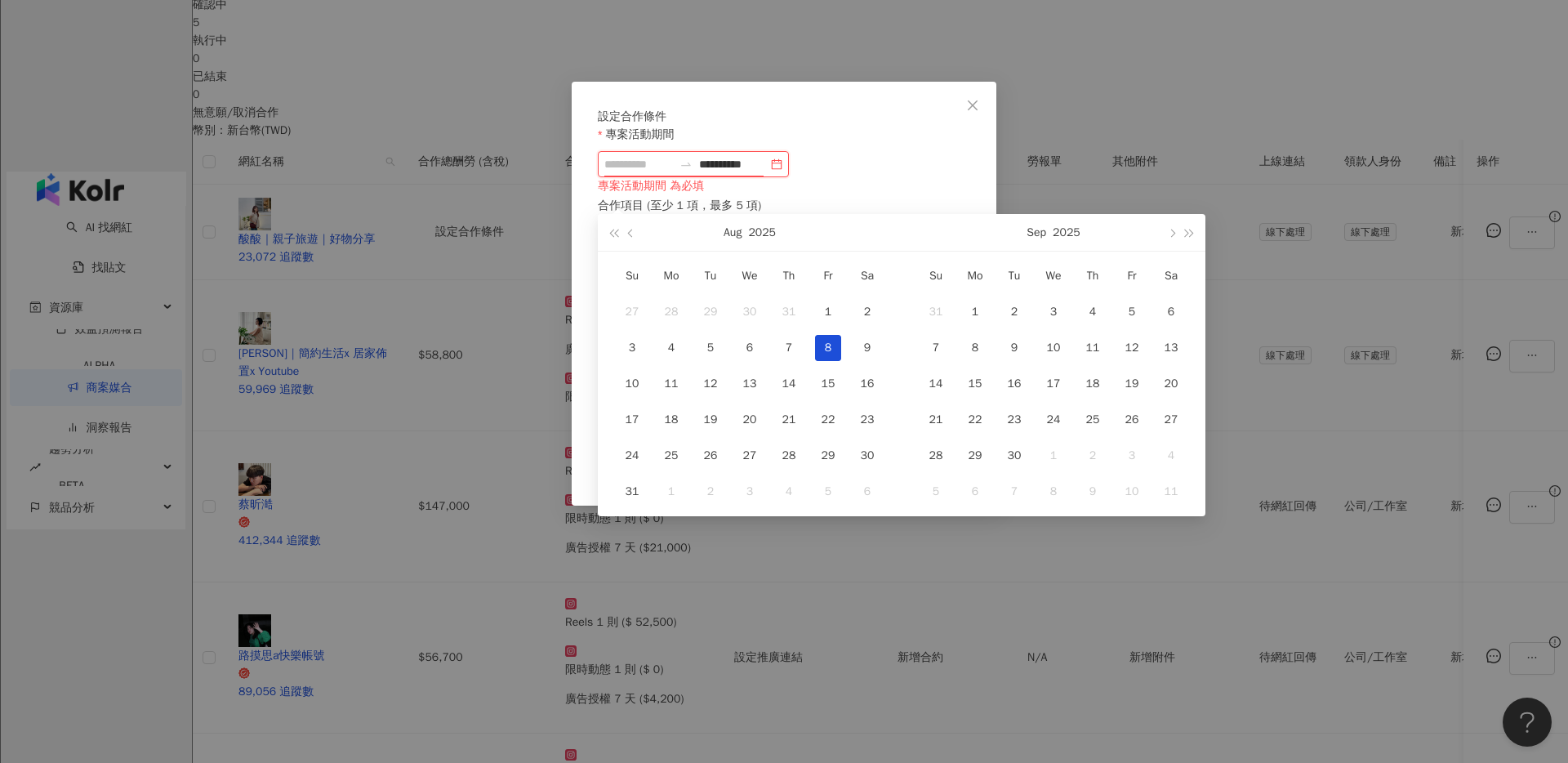 type on "**********" 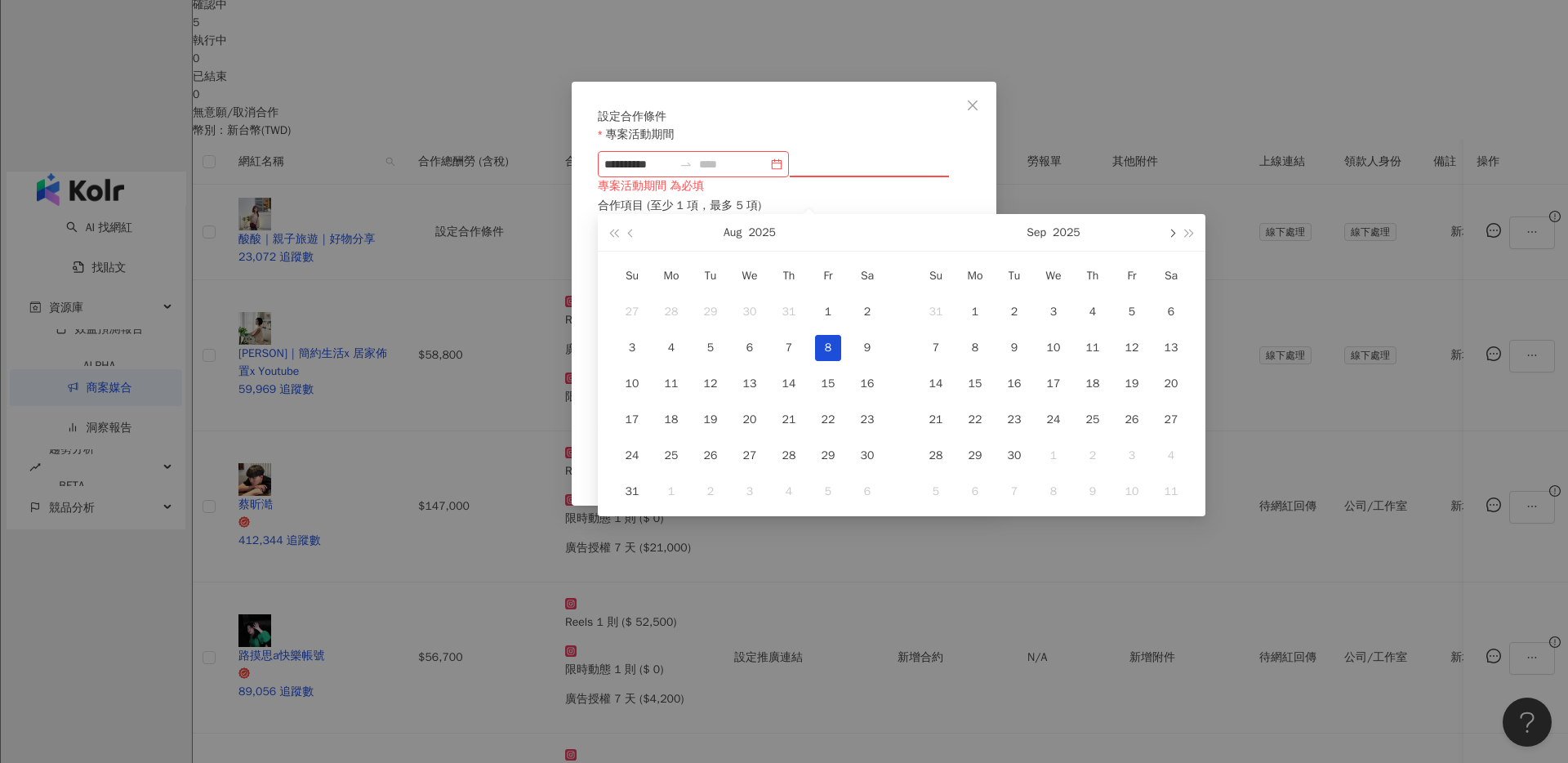 click at bounding box center [1171, 232] 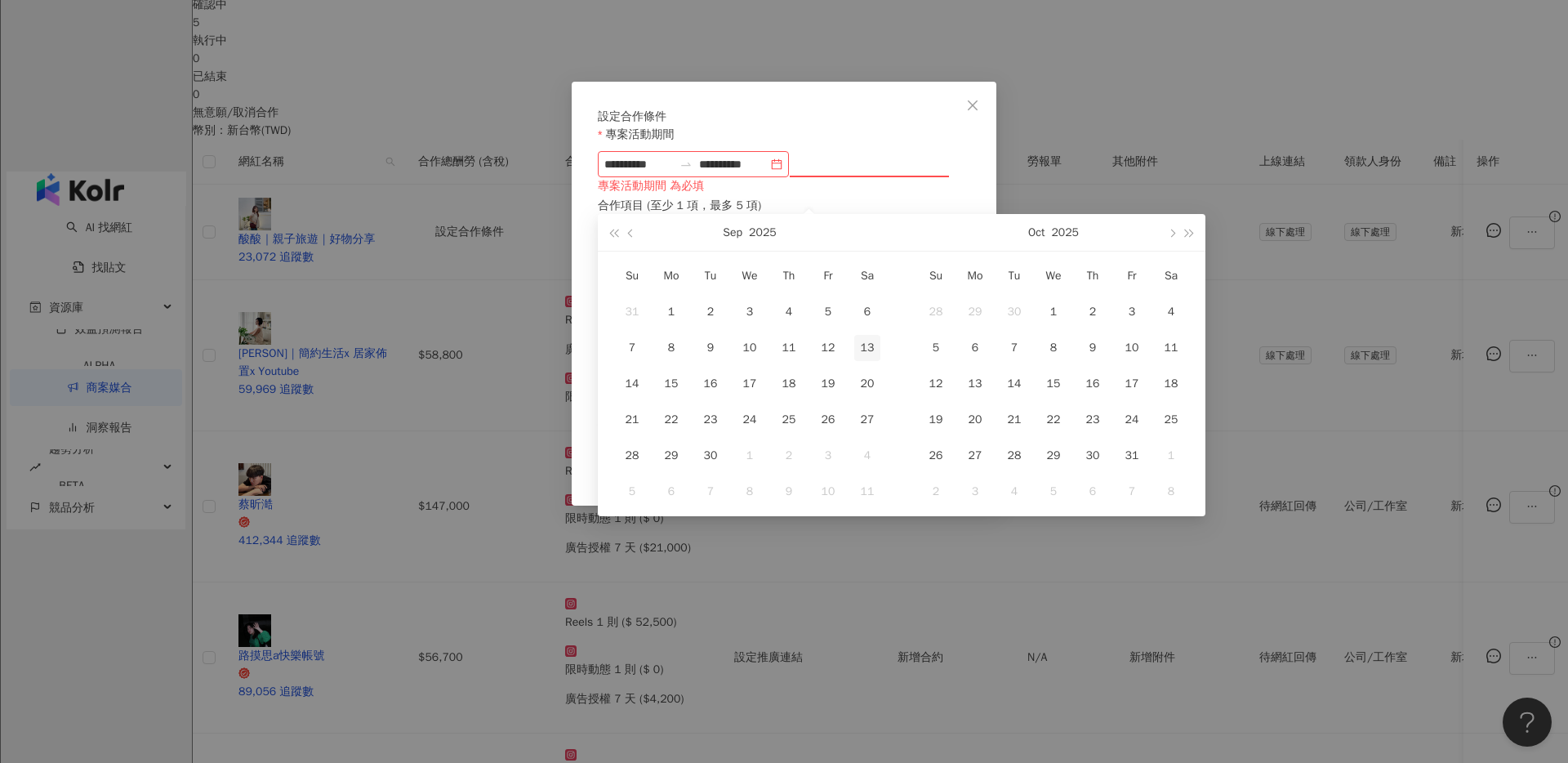 type on "**********" 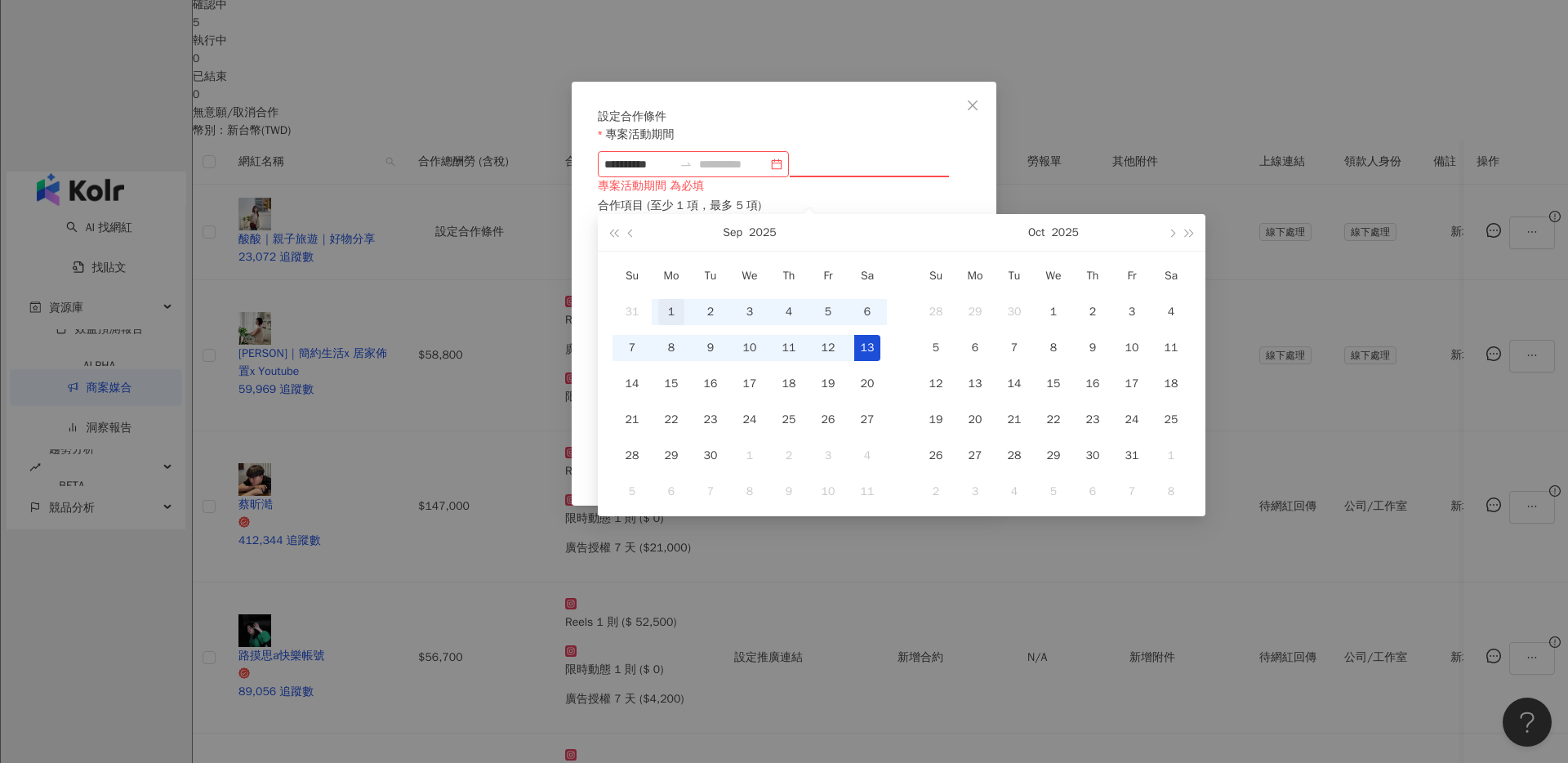 type on "**********" 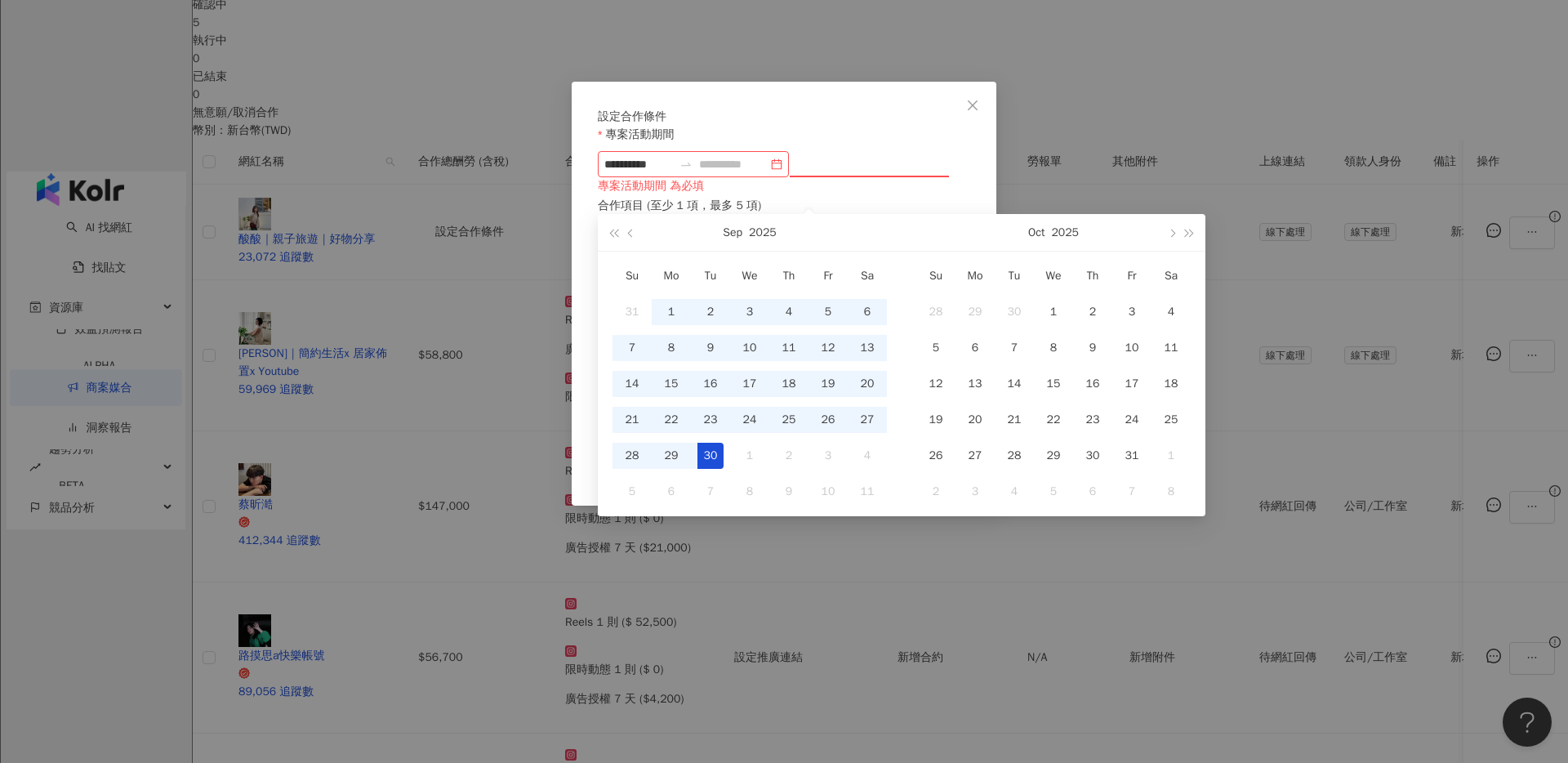 click on "30" at bounding box center (710, 456) 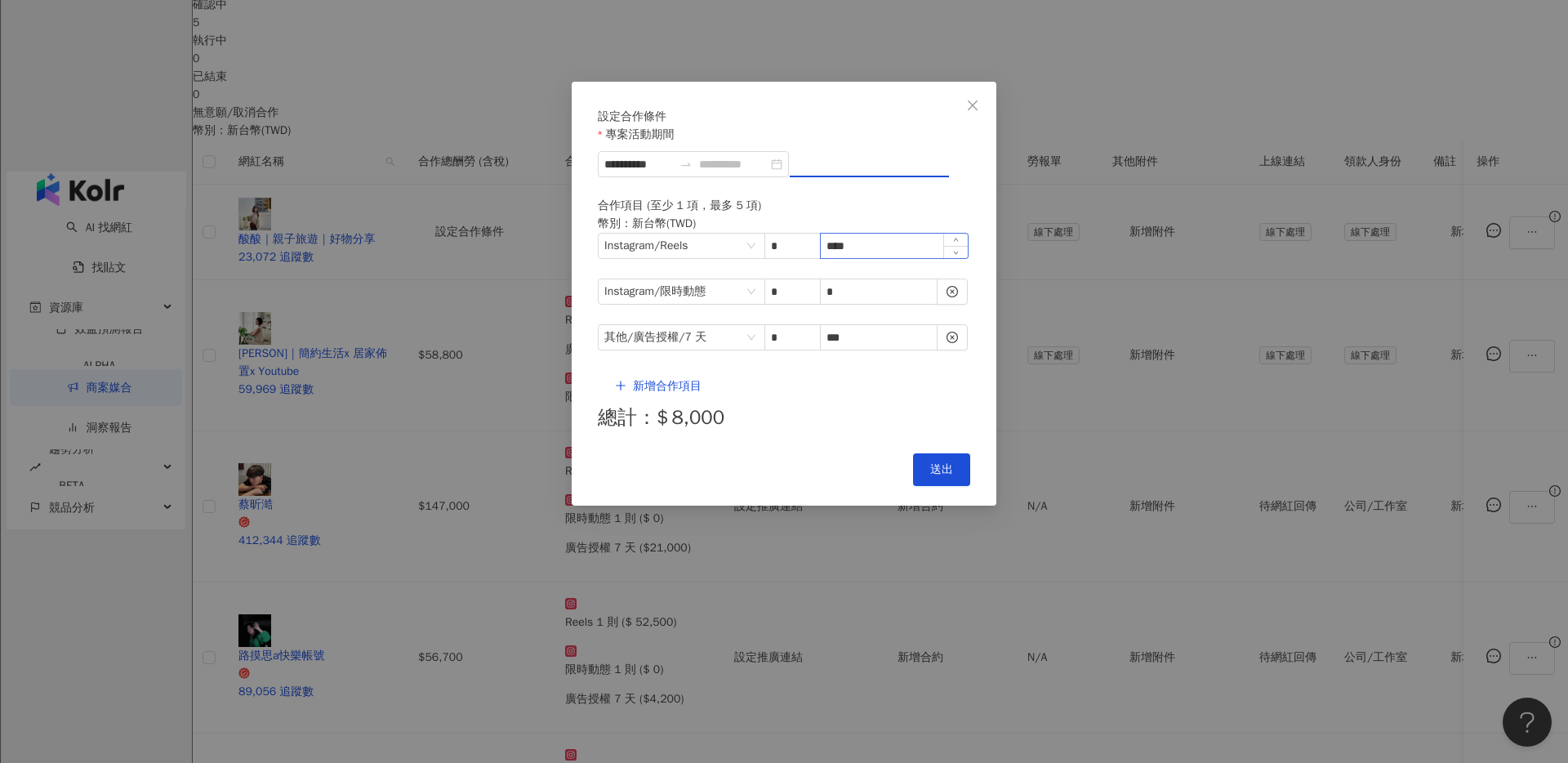 type on "**********" 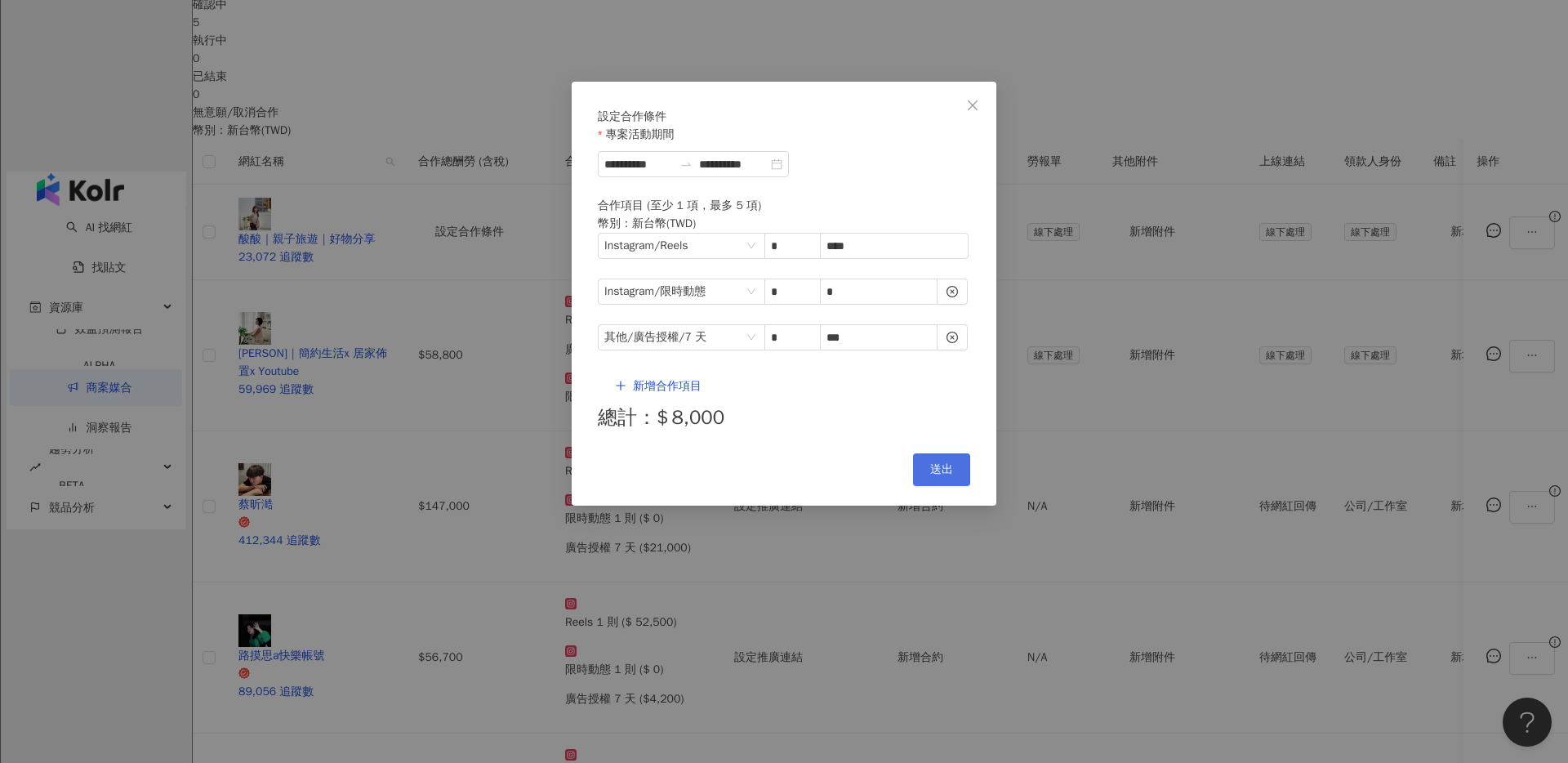click on "送出" at bounding box center [942, 470] 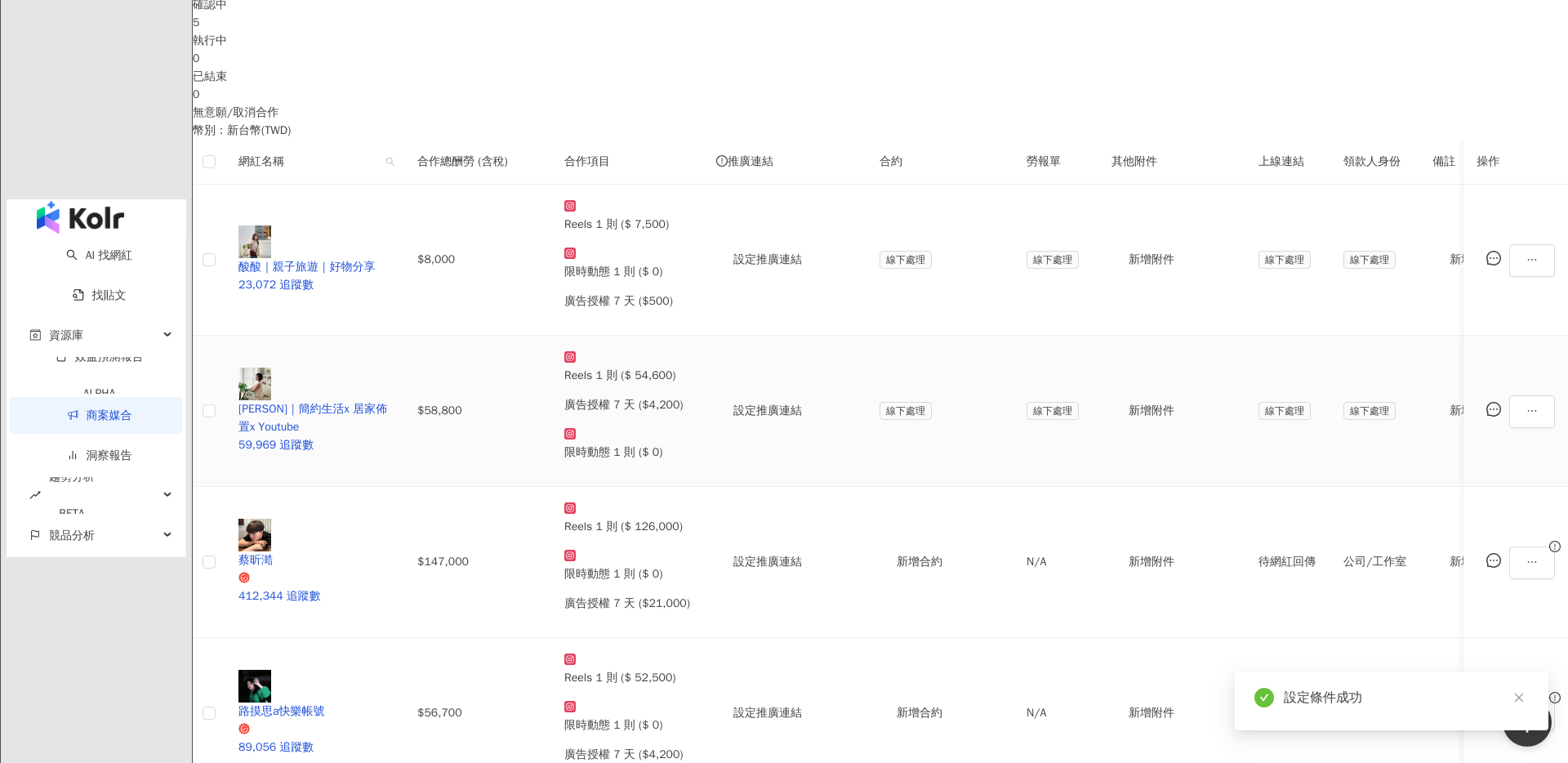 scroll, scrollTop: 0, scrollLeft: 0, axis: both 